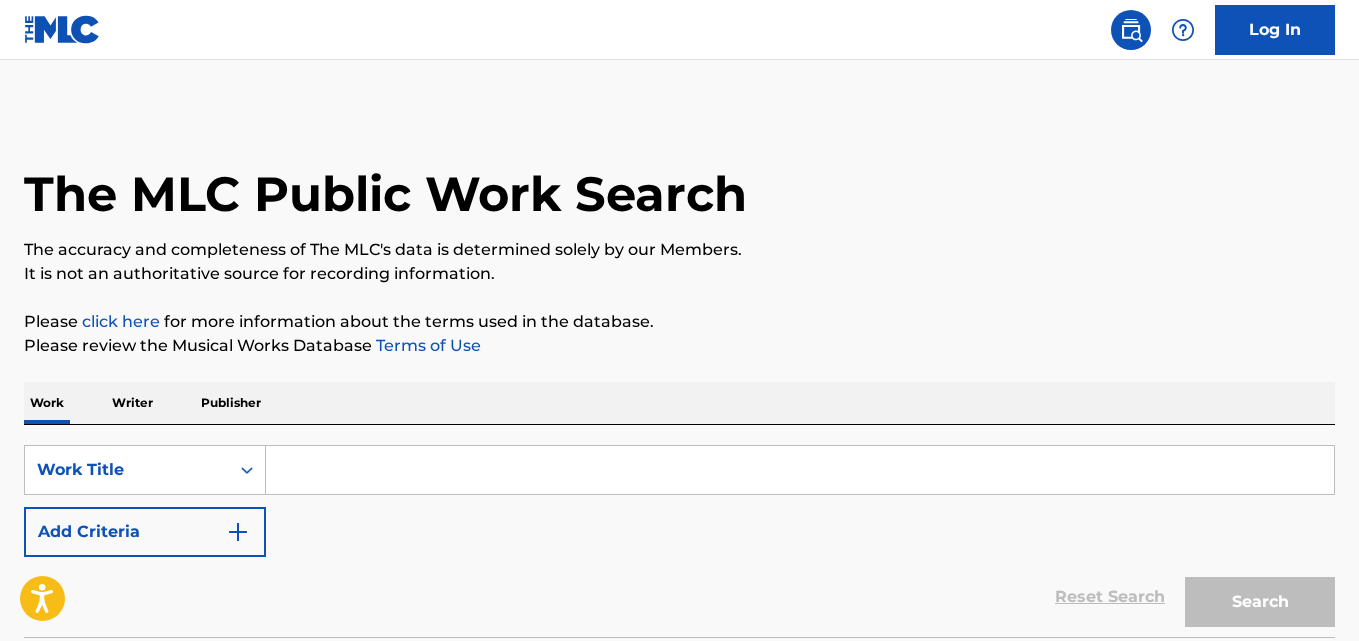 scroll, scrollTop: 0, scrollLeft: 0, axis: both 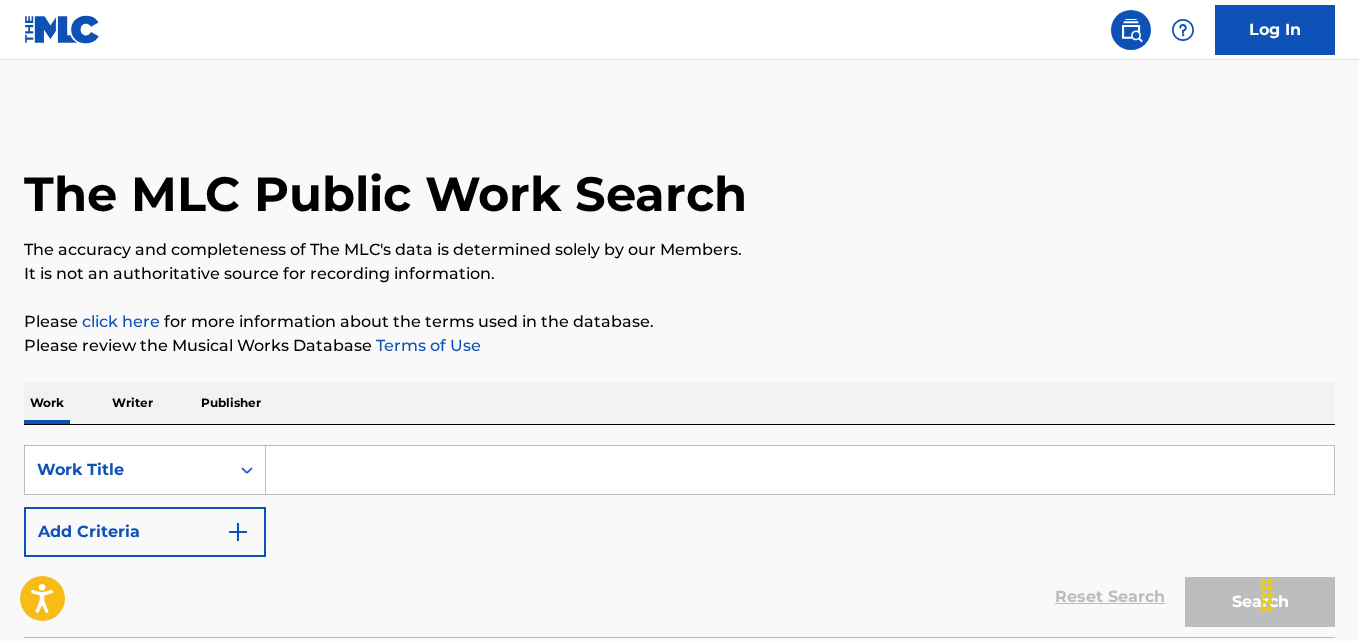 click at bounding box center [800, 470] 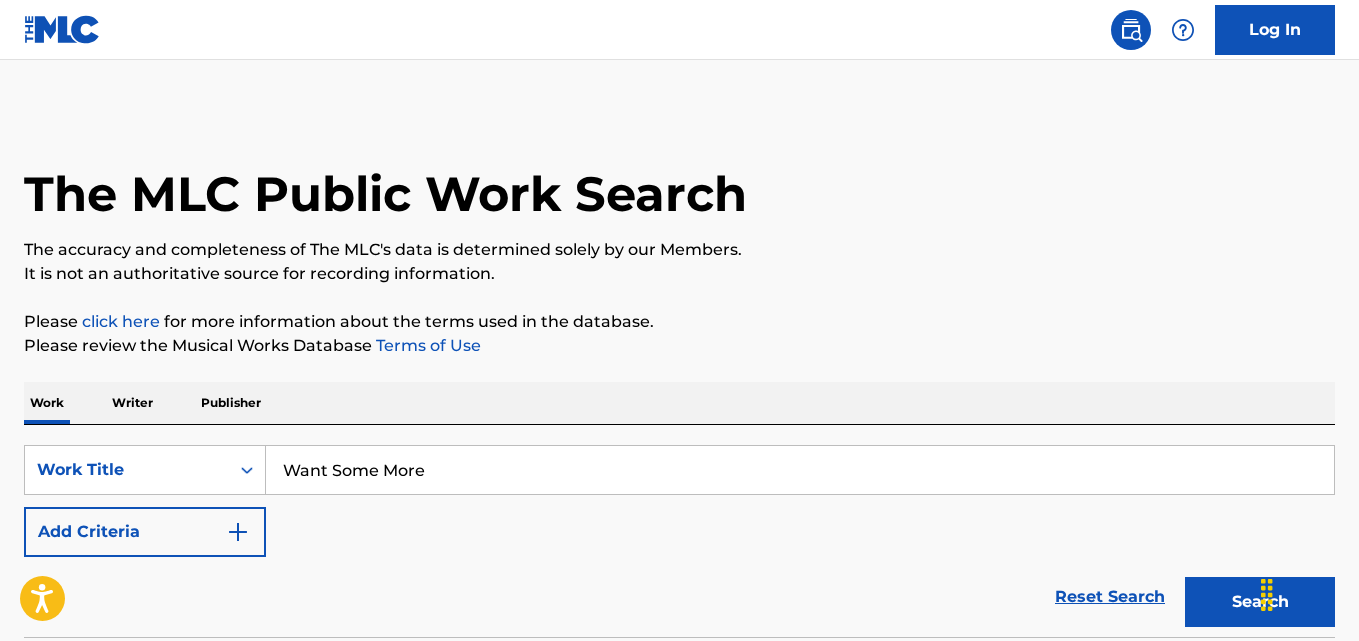 type on "Want Some More" 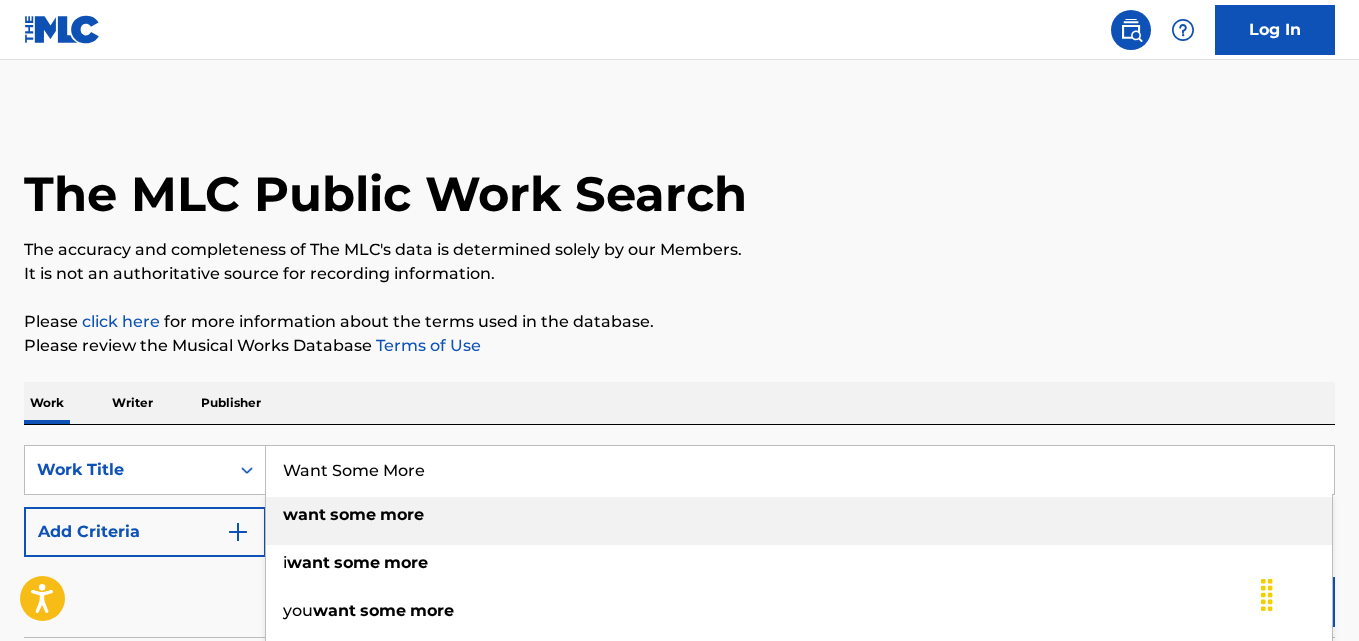 click on "The MLC Public Work Search The accuracy and completeness of The MLC's data is determined solely by our Members. It is not an authoritative source for recording information. Please   click here   for more information about the terms used in the database. Please review the Musical Works Database   Terms of Use Work Writer Publisher SearchWithCriteria050464b8-01dc-4c56-bb7b-e48319c9f081 Work Title Want Some More want   some   more i  want   some   more you  want   some   more aetn  want   some   more women  want   some   more u  want   some   more much  want   some   more we  want   some   more they  want   some   more just  want   some   more Add Criteria Reset Search Search No results" at bounding box center [679, 405] 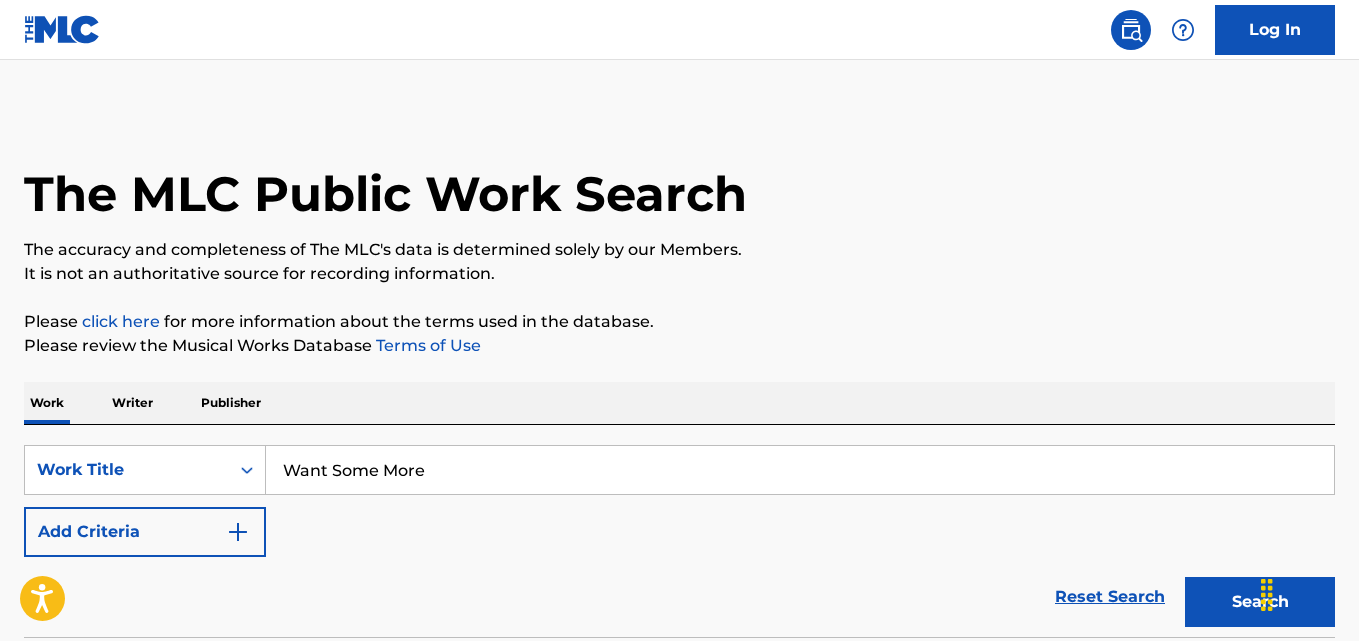 click on "Reset Search Search" at bounding box center (679, 597) 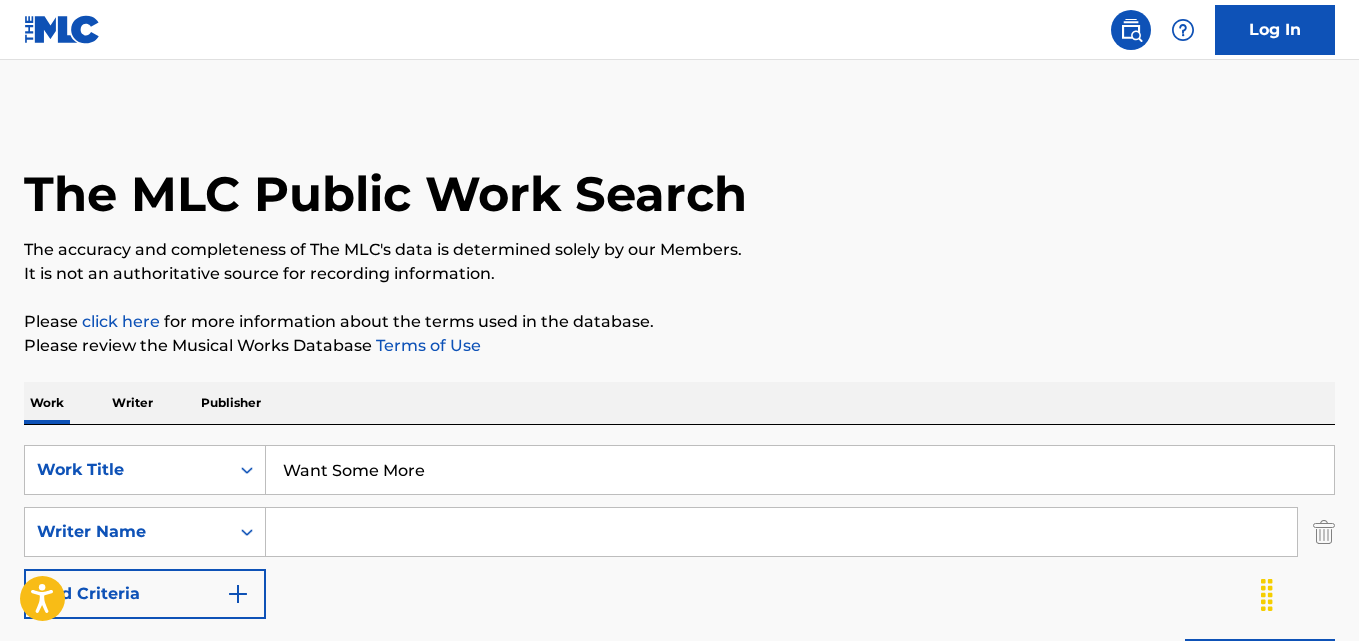 click at bounding box center [781, 532] 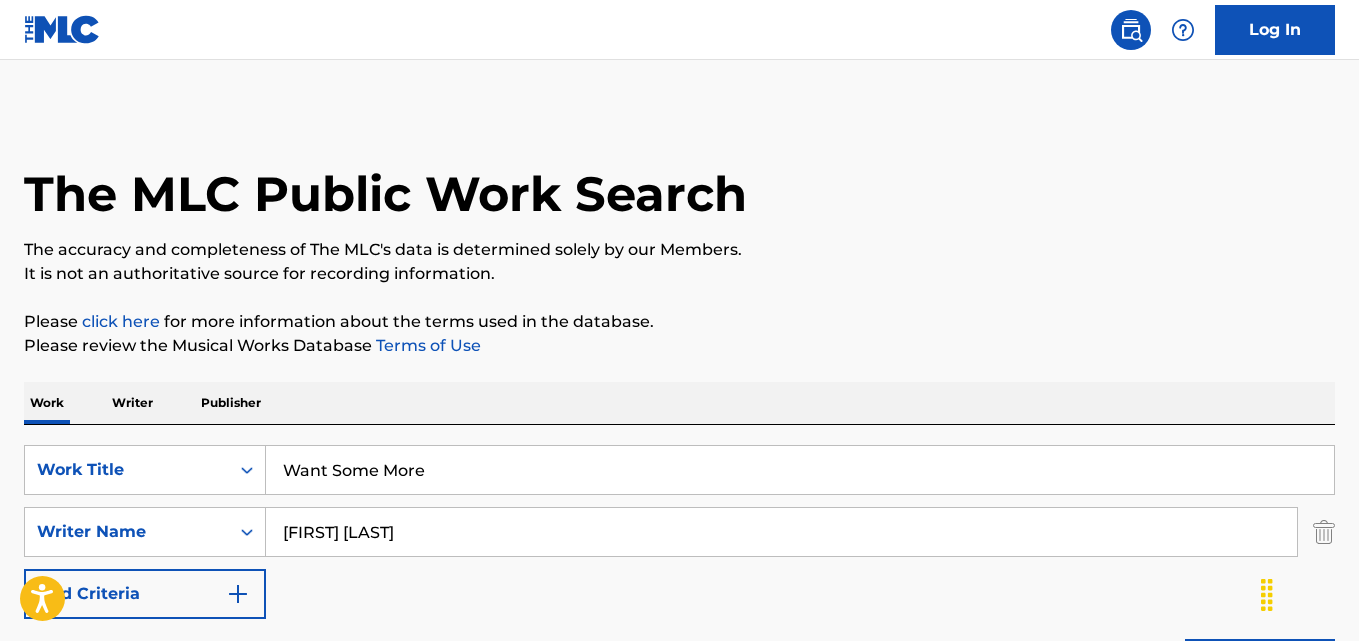 type on "[FIRST] [LAST]" 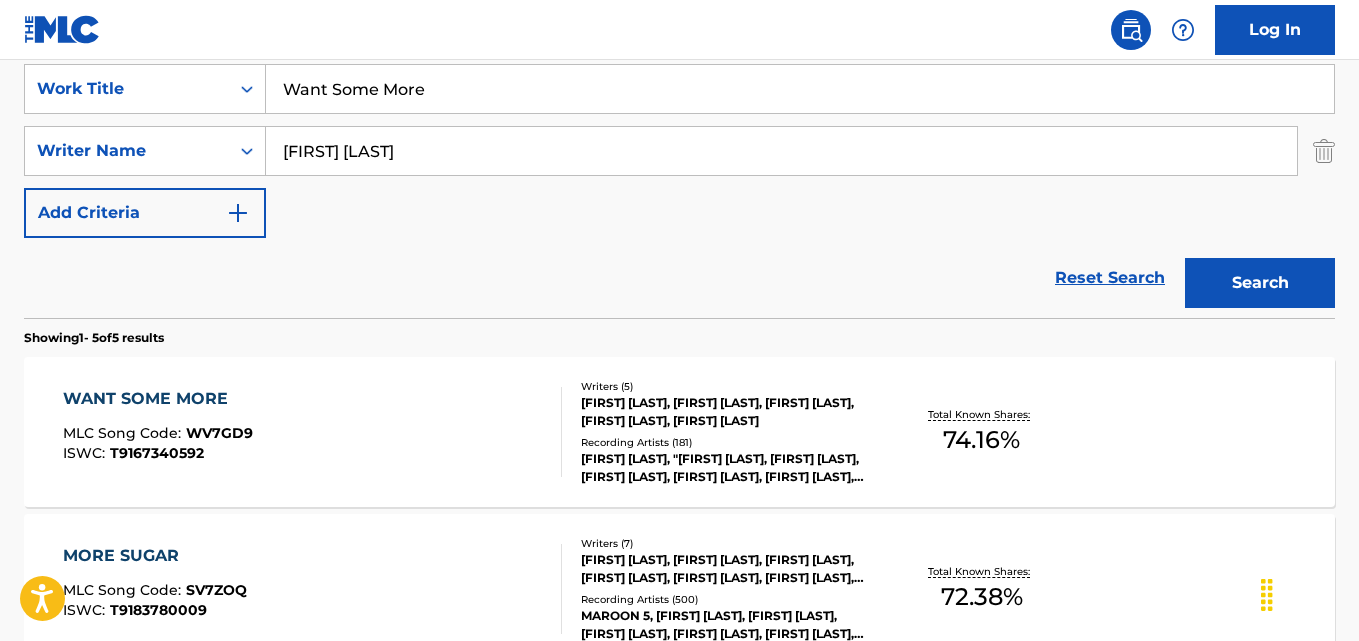 scroll, scrollTop: 333, scrollLeft: 0, axis: vertical 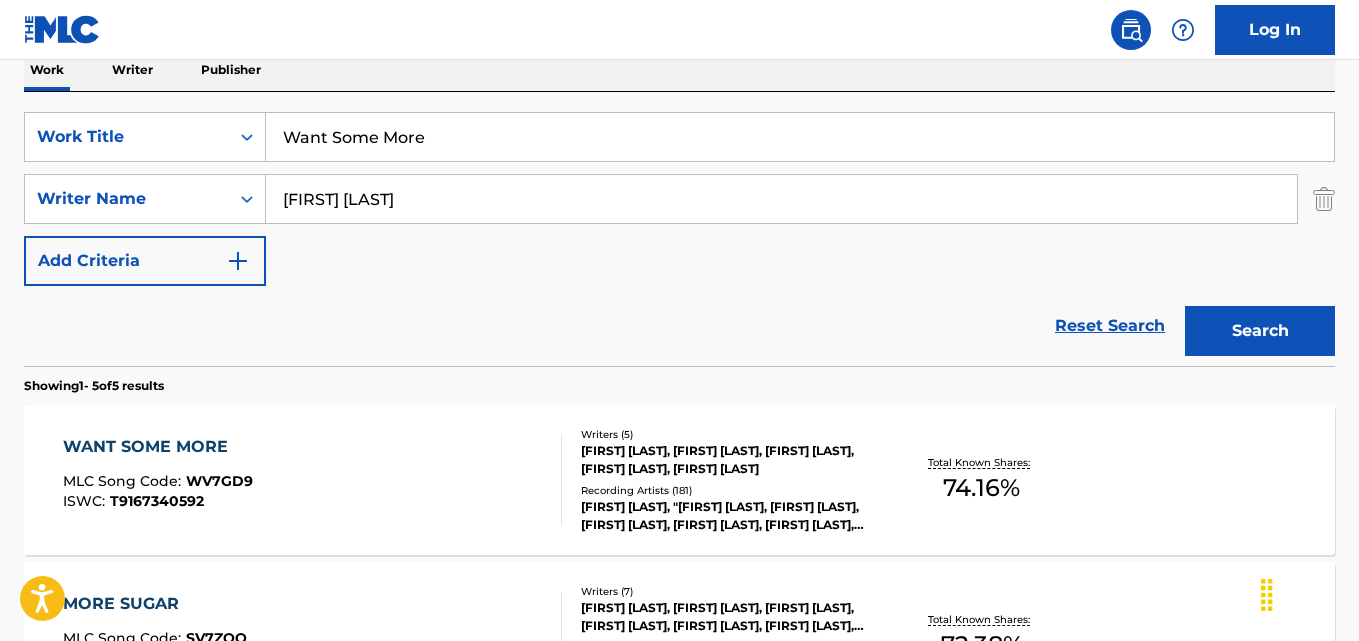 click on "WANT SOME MORE MLC Song Code : WV7GD9 ISWC : T9167340592 Writers ( 5 ) [FIRST] [LAST], [FIRST] [LAST], [FIRST] [LAST], [FIRST] [LAST], [FIRST] [LAST] Recording Artists ( 181 ) [FIRST] [LAST], "[FIRST] [LAST], [FIRST] [LAST], [FIRST] [LAST], [FIRST] [LAST], [FIRST] [LAST], [FIRST] [LAST], [FIRST] [LAST], [FIRST] [LAST] Total Known Shares: 74.16 %" at bounding box center (679, 480) 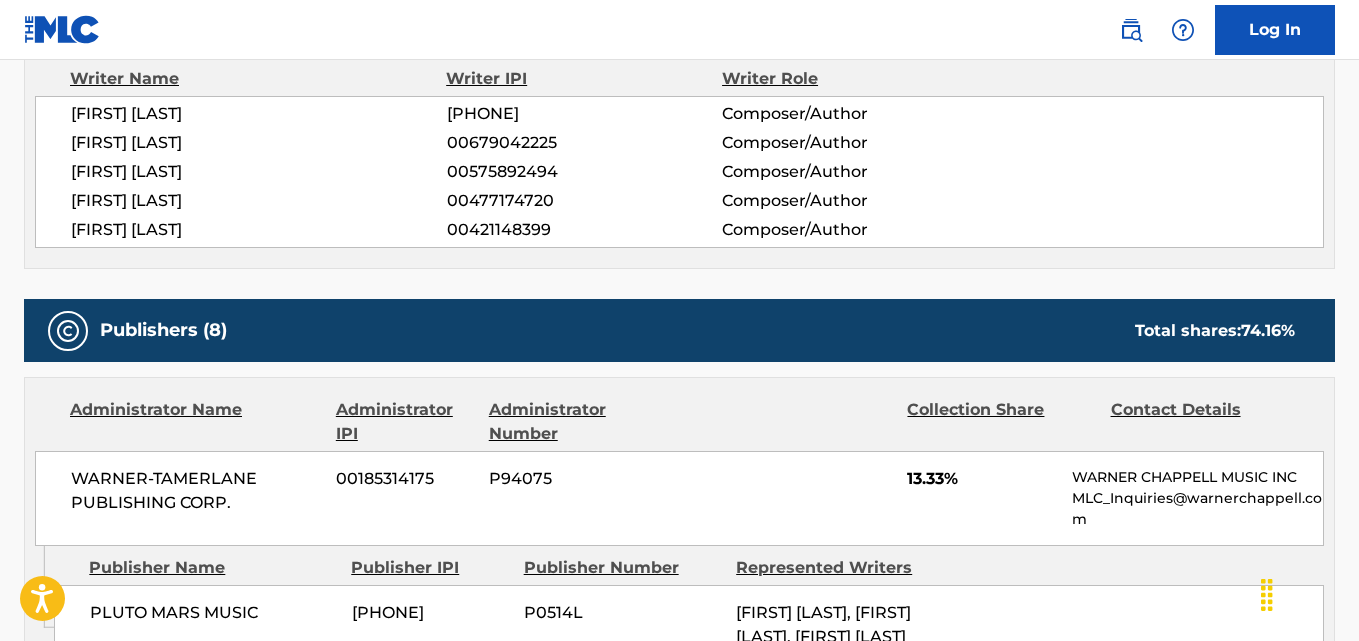scroll, scrollTop: 834, scrollLeft: 0, axis: vertical 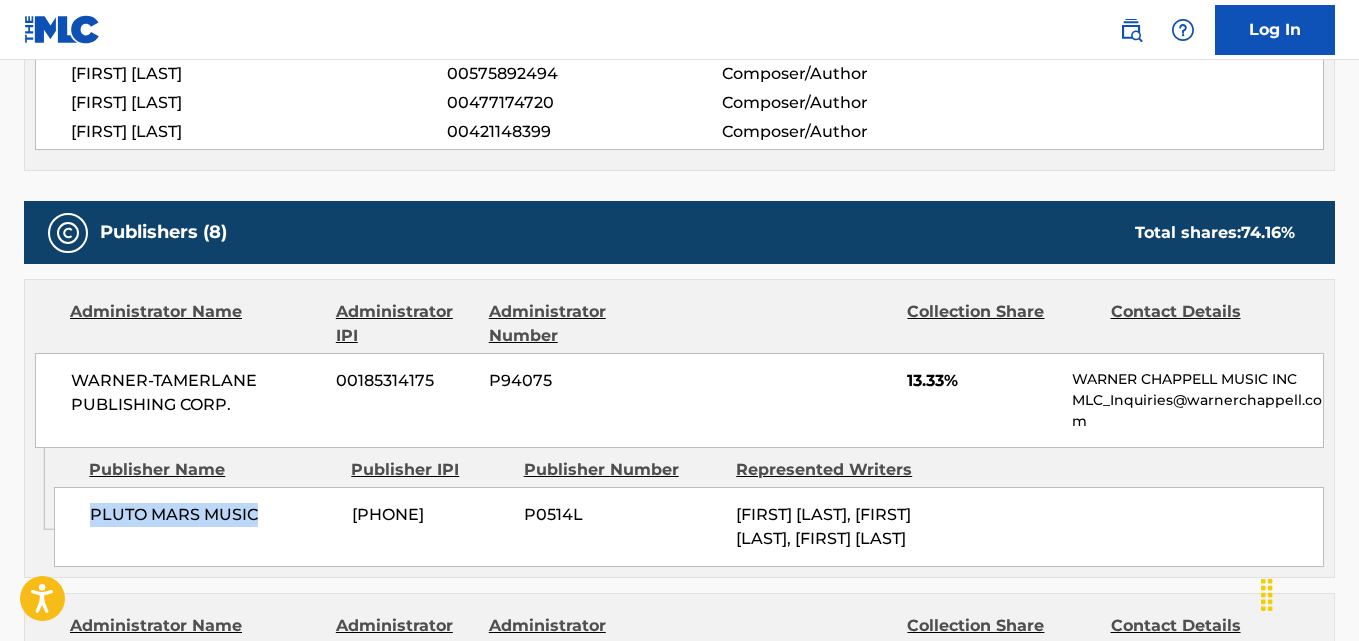 drag, startPoint x: 92, startPoint y: 516, endPoint x: 284, endPoint y: 517, distance: 192.00261 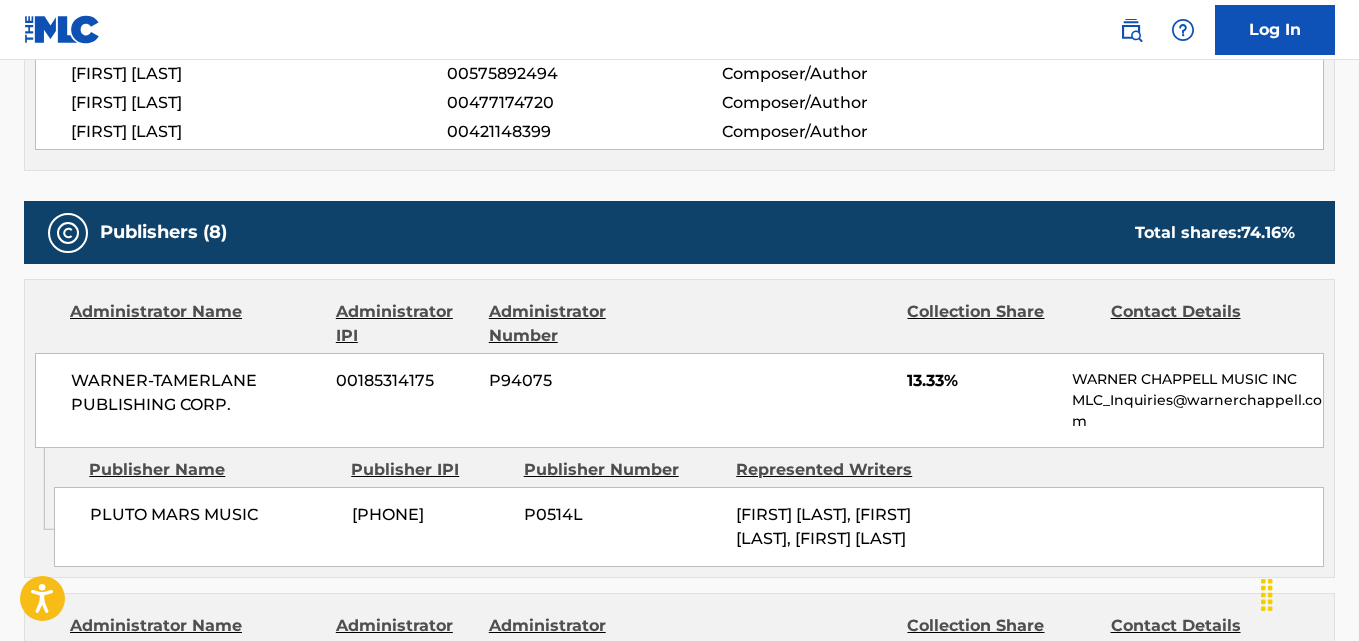 click on "13.33%" at bounding box center (982, 381) 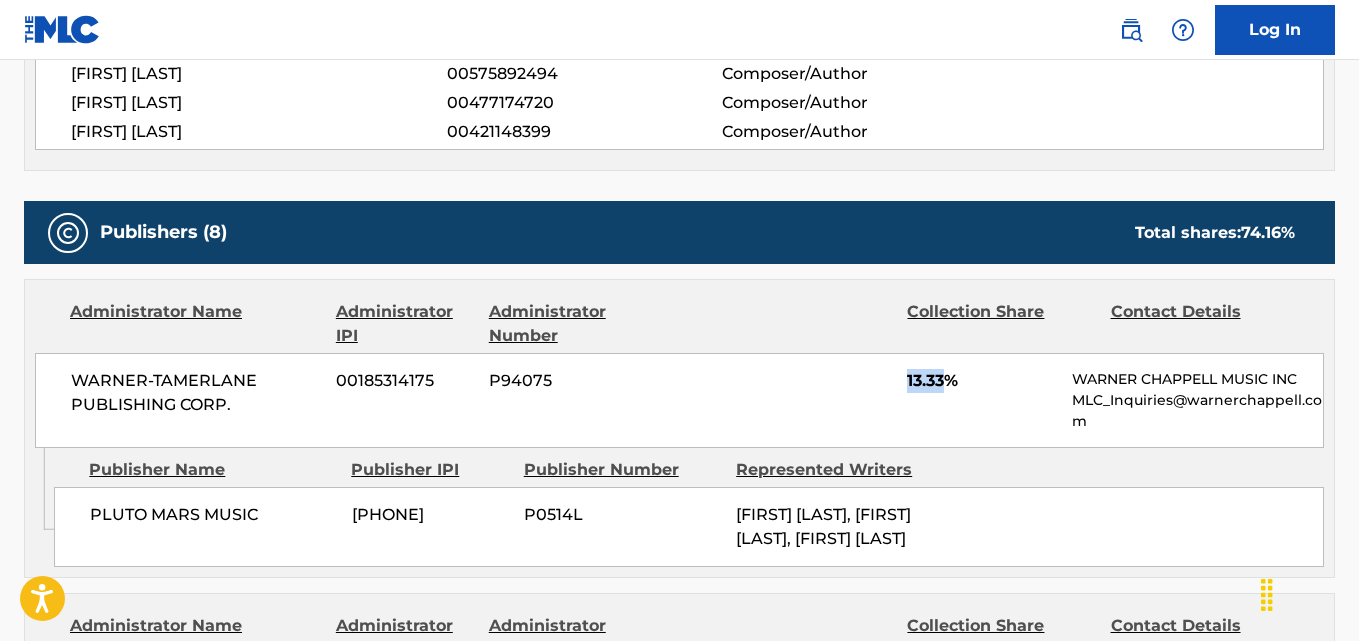 click on "13.33%" at bounding box center (982, 381) 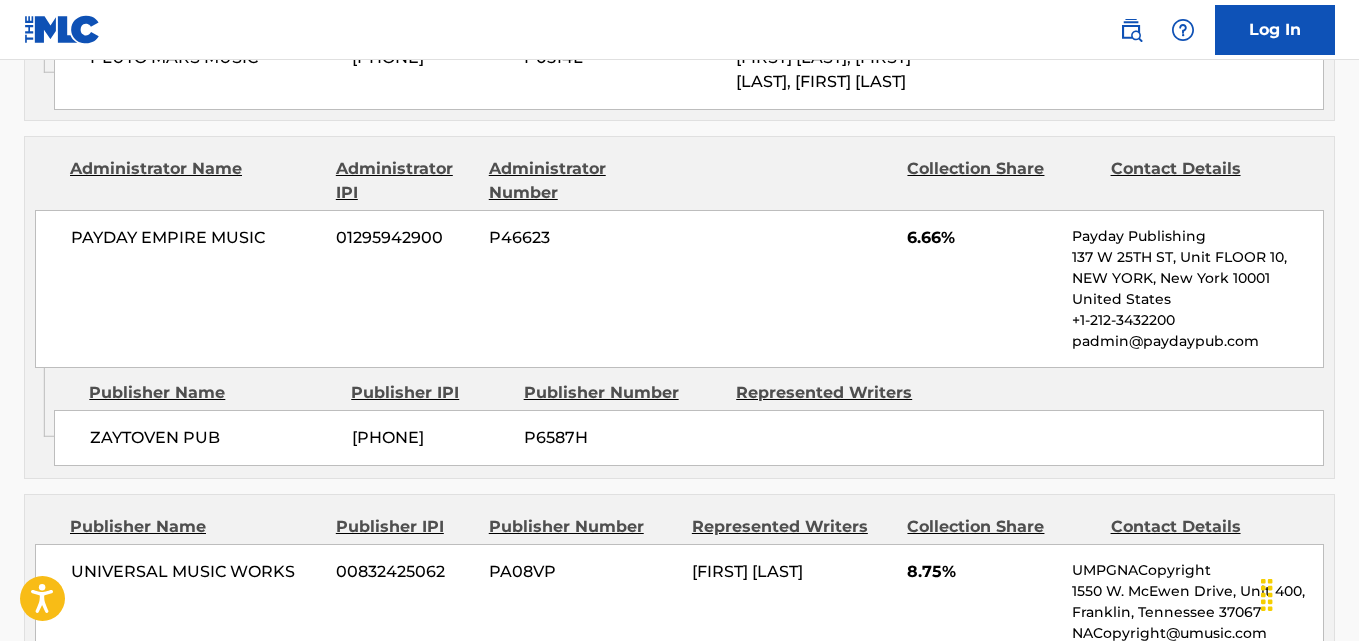 scroll, scrollTop: 1334, scrollLeft: 0, axis: vertical 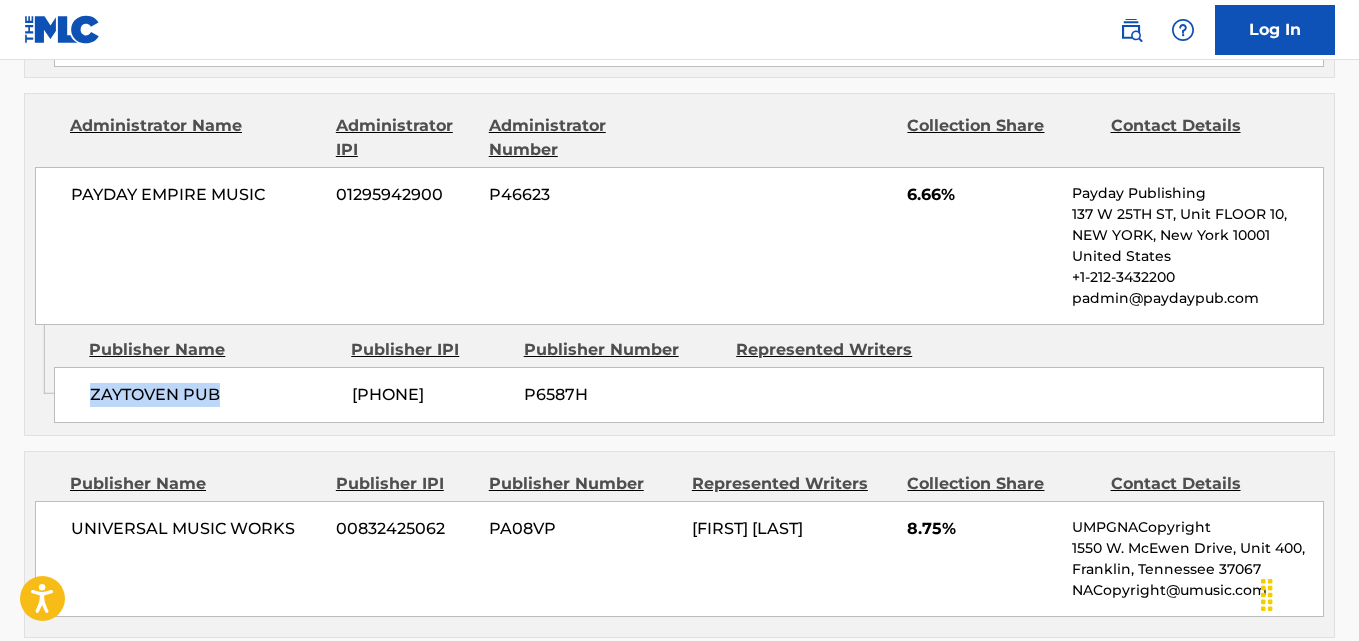 drag, startPoint x: 69, startPoint y: 408, endPoint x: 256, endPoint y: 413, distance: 187.06683 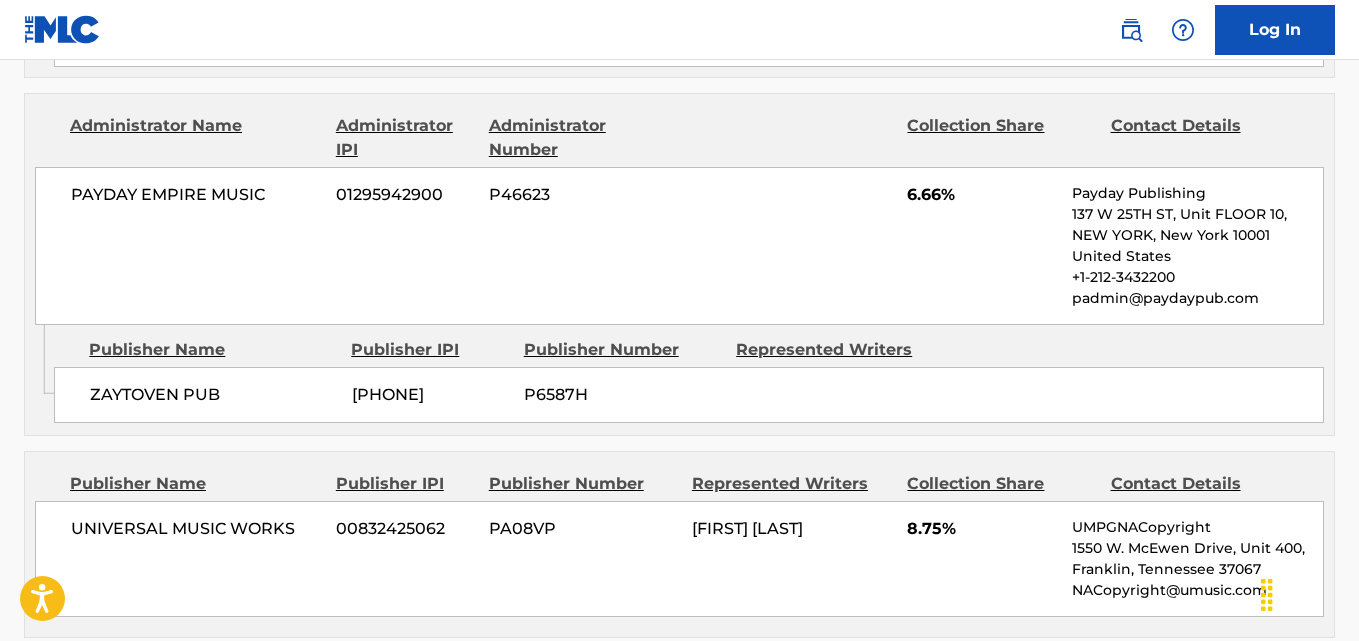 click on "Member Work Identifier -- MLC Song Code WV7GD9 ISWC T9167340592 Duration --:-- Language -- Alternative Titles No Alternative Titles Writers   (5) Writer Name Writer IPI Writer Role [FIRST] [LAST] [PHONE] Composer/Author [FIRST] [LAST] [PHONE] Composer/Author [FIRST] [LAST] [PHONE] Composer/Author [FIRST] [LAST] [PHONE] Composer/Author [FIRST] [LAST] [PHONE] Composer/Author Publishers   (8) Total shares:  74.16 % Administrator Name Administrator IPI Administrator Number Collection Share Contact Details WARNER-TAMERLANE PUBLISHING CORP. [PHONE] P94075 13.33% WARNER CHAPPELL MUSIC INC MLC_Inquiries@warnerchappell.com Admin Original Publisher Connecting Line Publisher Name Publisher IPI Publisher Number Represented Writers PLUTO MARS MUSIC [PHONE] P0514L [FIRST] [LAST], [FIRST] [LAST], [FIRST] [LAST] Administrator Name Administrator IPI Administrator Number Collection Share [PHONE] %" at bounding box center (679, 830) 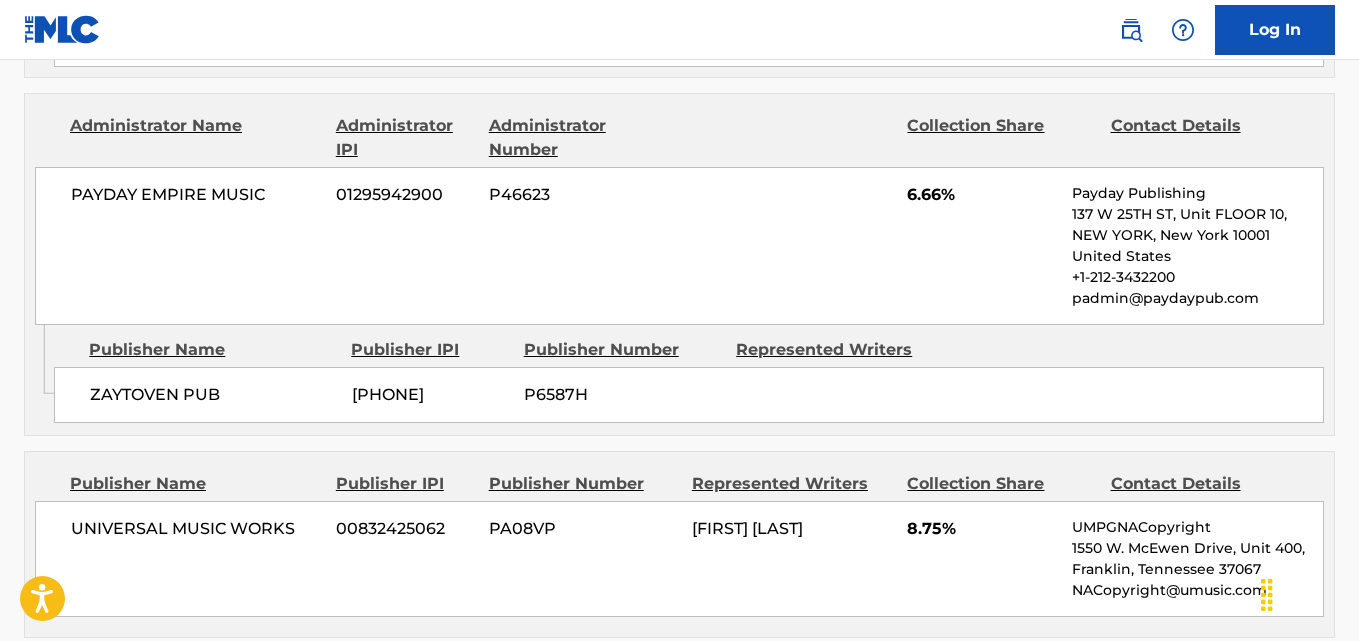 click on "PAYDAY EMPIRE MUSIC [PHONE] P46623 6.66% Payday Publishing [NUMBER] W [NUMBER] ST, Unit FLOOR [NUMBER], [CITY], [STATE] [POSTAL_CODE] [COUNTRY] +[PHONE] [EMAIL]" at bounding box center [679, 246] 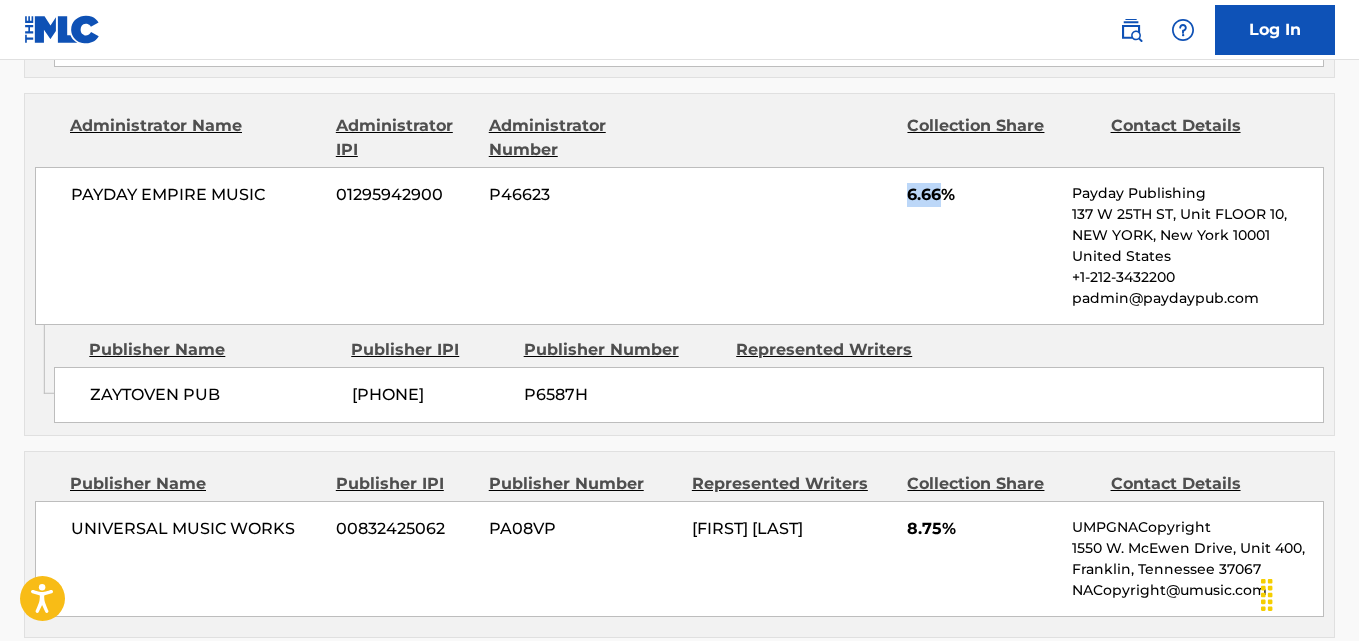 click on "PAYDAY EMPIRE MUSIC [PHONE] P46623 6.66% Payday Publishing [NUMBER] W [NUMBER] ST, Unit FLOOR [NUMBER], [CITY], [STATE] [POSTAL_CODE] [COUNTRY] +[PHONE] [EMAIL]" at bounding box center [679, 246] 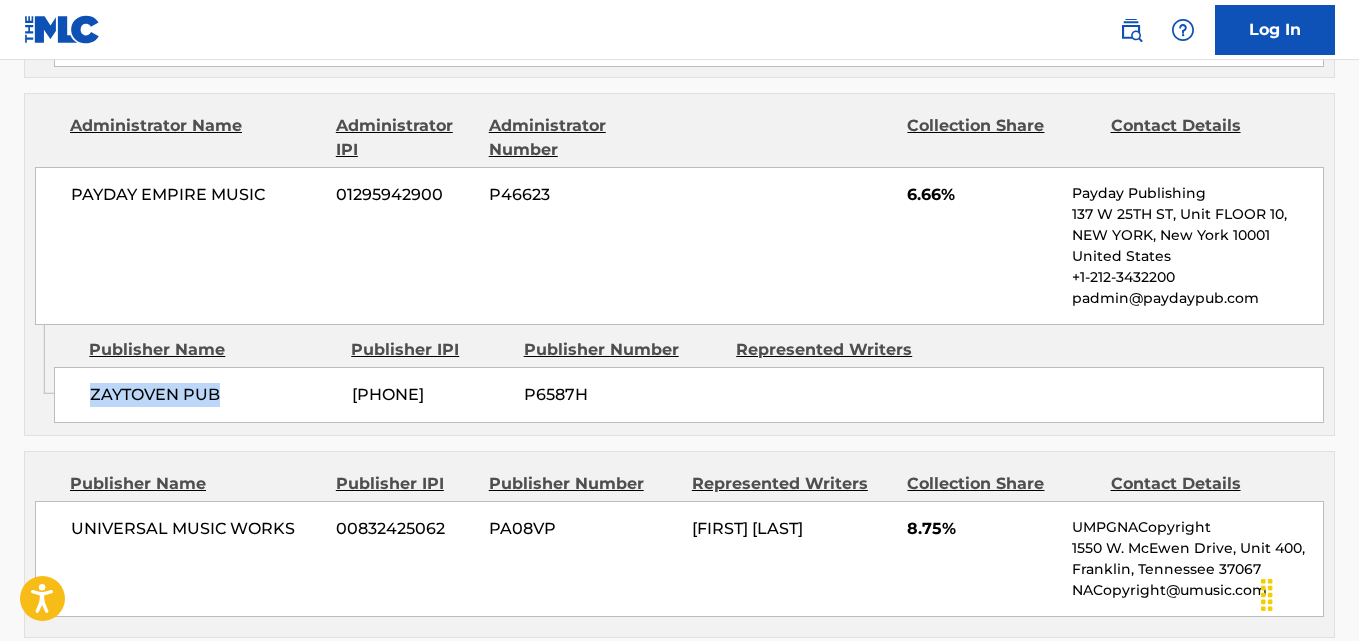 drag, startPoint x: 86, startPoint y: 427, endPoint x: 283, endPoint y: 427, distance: 197 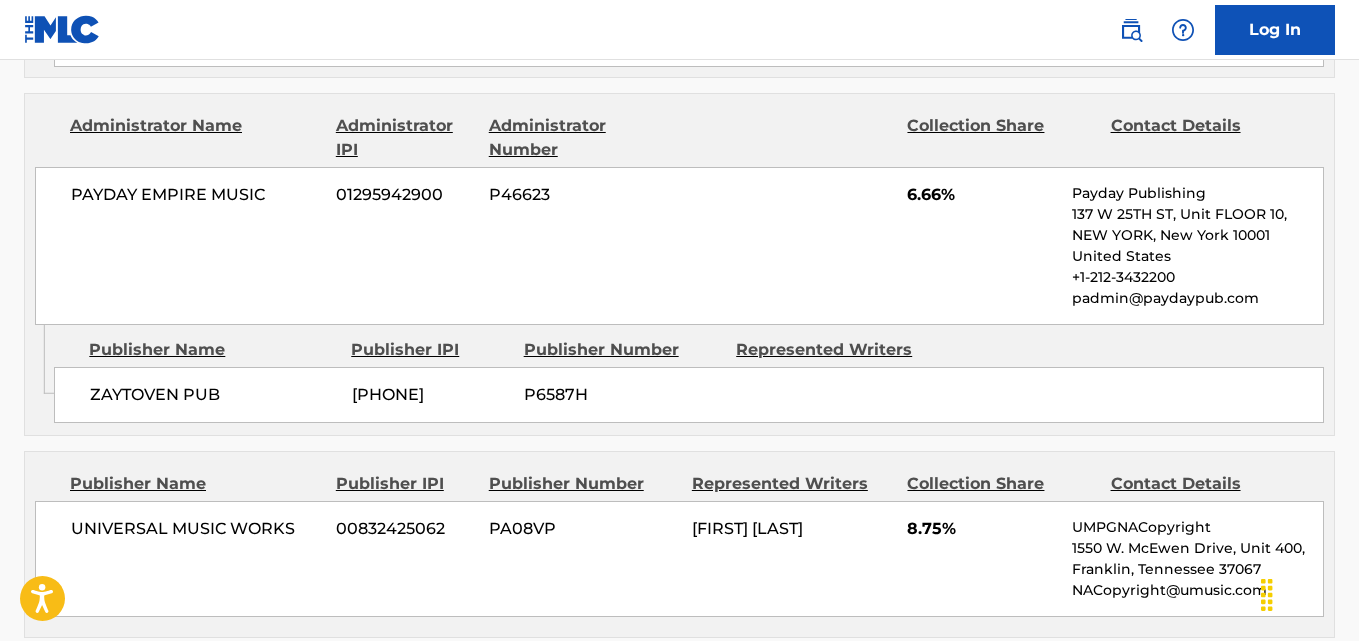 click on "6.66%" at bounding box center (982, 195) 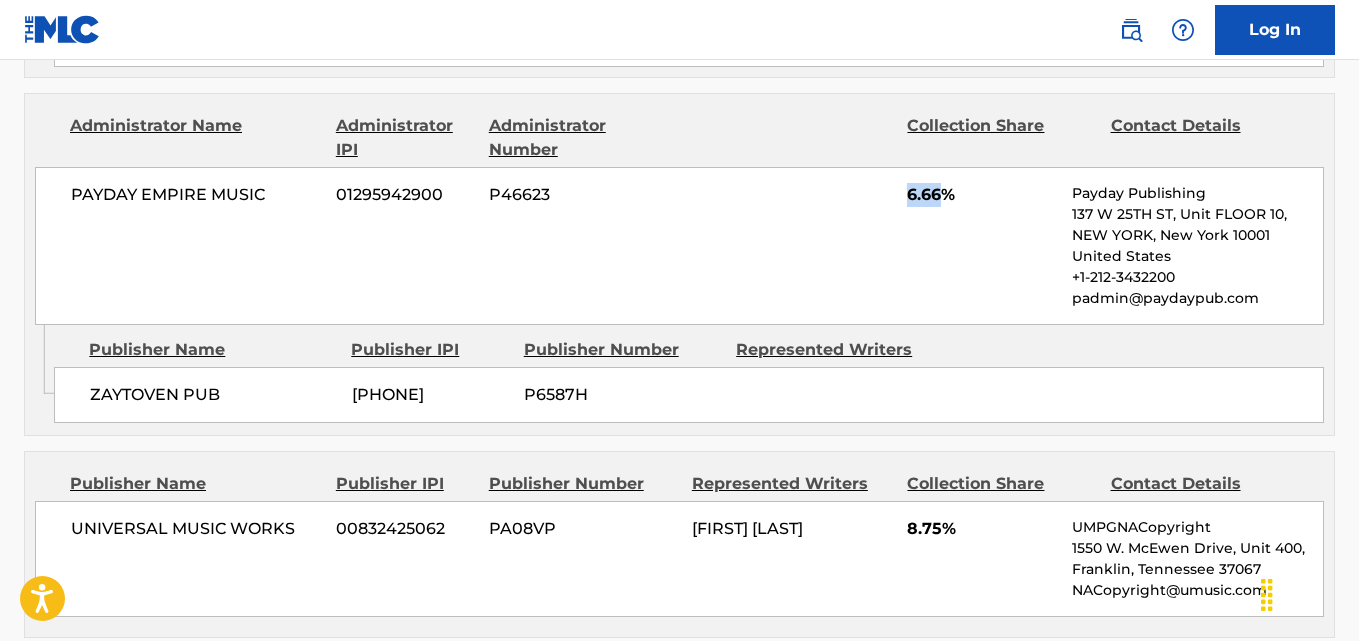 click on "6.66%" at bounding box center (982, 195) 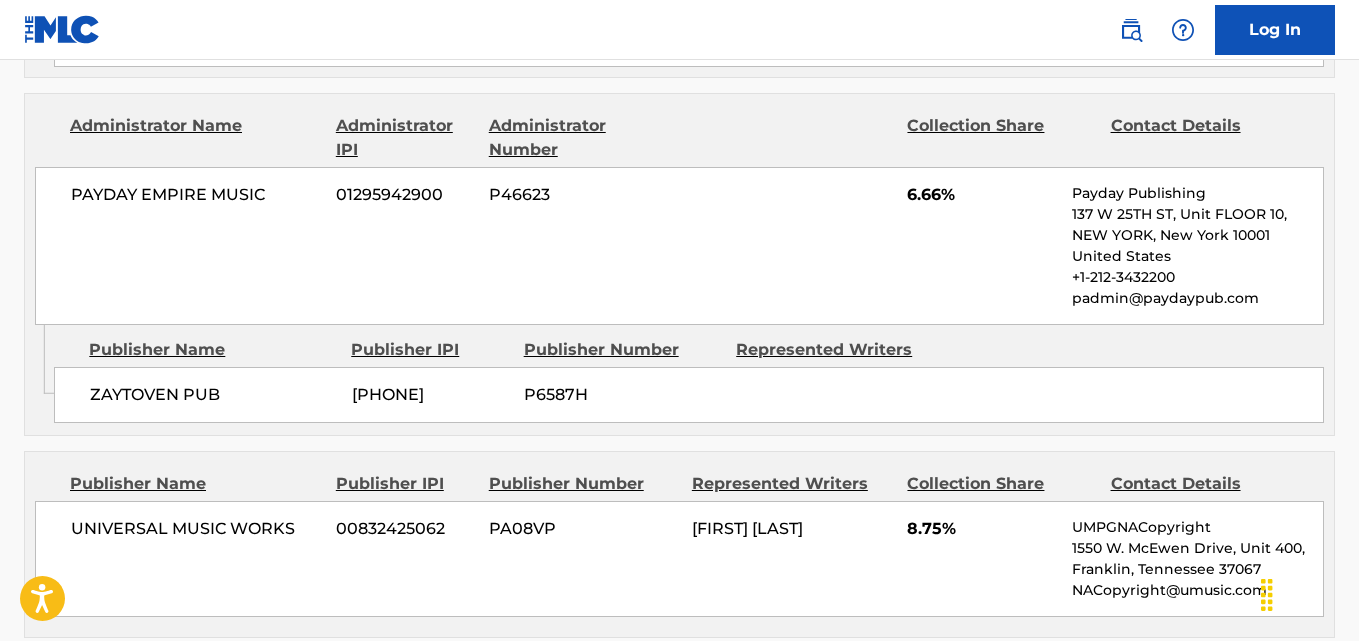 click on "PAYDAY EMPIRE MUSIC [PHONE] P46623 6.66% Payday Publishing [NUMBER] W [NUMBER] ST, Unit FLOOR [NUMBER], [CITY], [STATE] [POSTAL_CODE] [COUNTRY] +[PHONE] [EMAIL]" at bounding box center [679, 246] 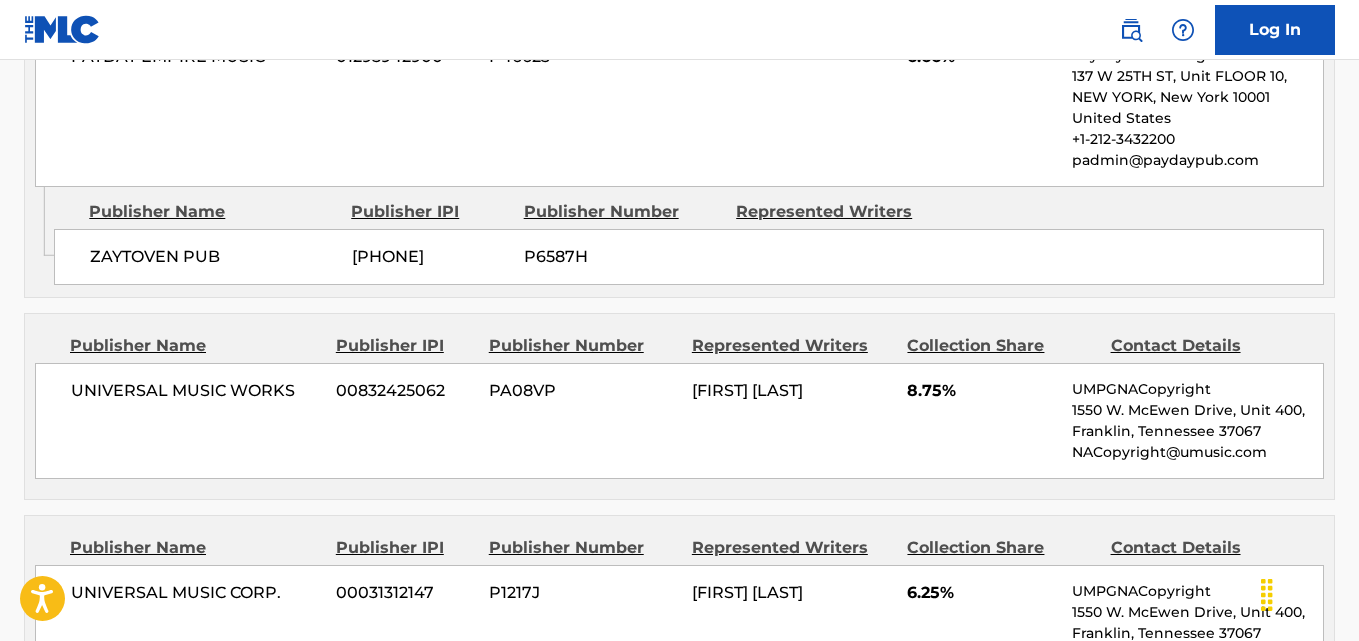 scroll, scrollTop: 1334, scrollLeft: 0, axis: vertical 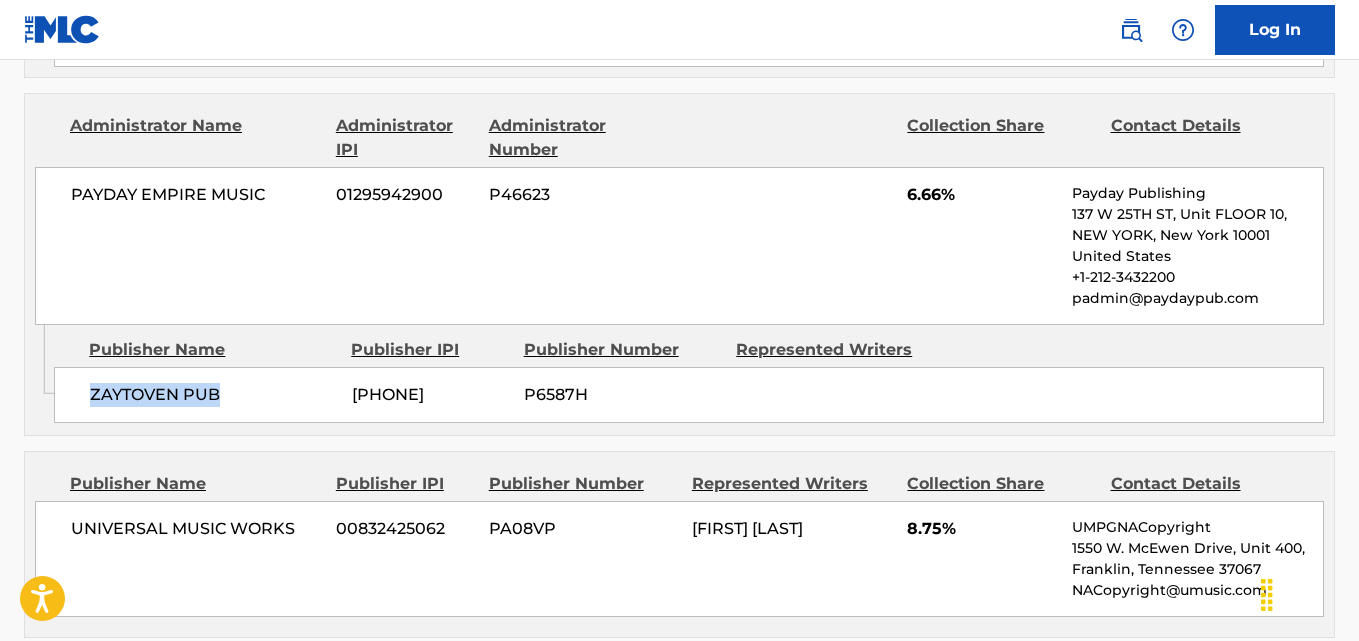 drag, startPoint x: 83, startPoint y: 419, endPoint x: 220, endPoint y: 424, distance: 137.09122 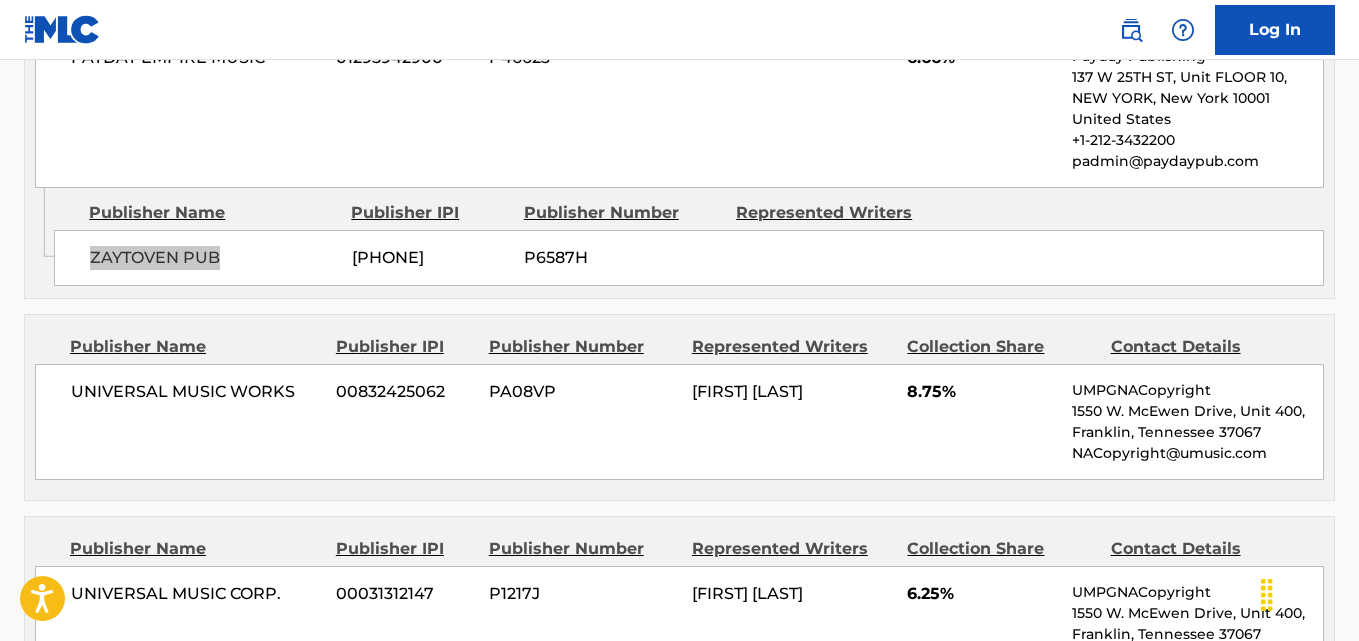 scroll, scrollTop: 1667, scrollLeft: 0, axis: vertical 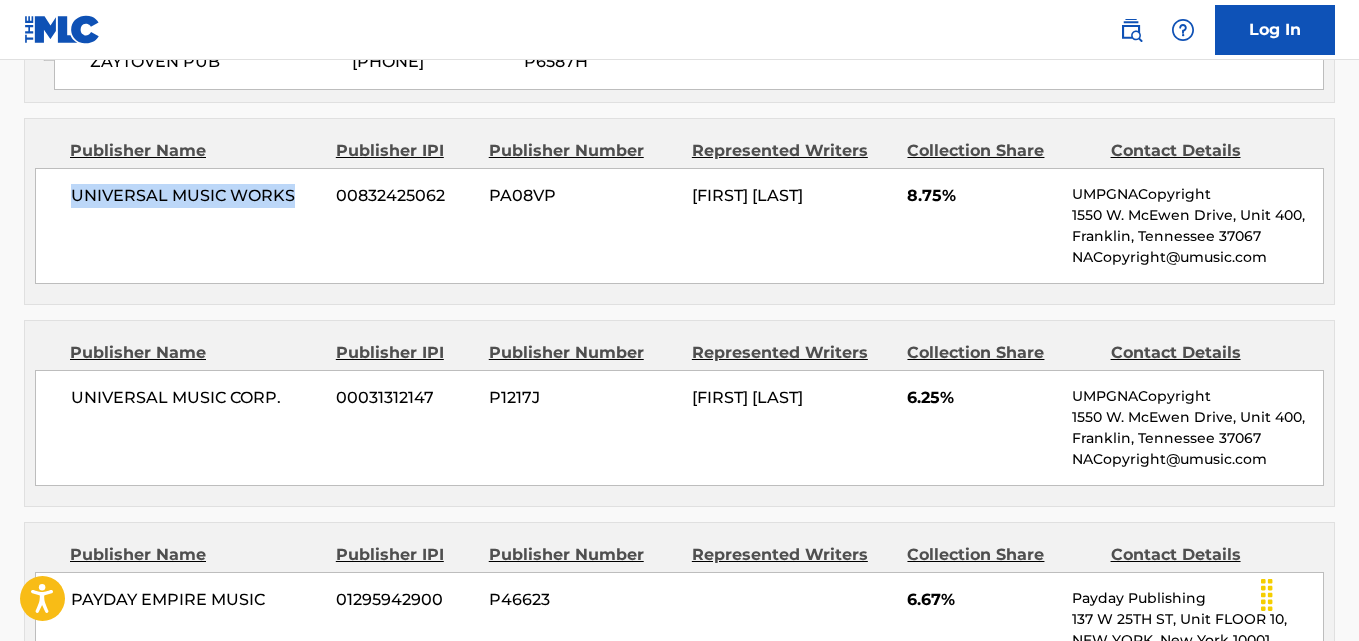 drag, startPoint x: 78, startPoint y: 214, endPoint x: 306, endPoint y: 219, distance: 228.05482 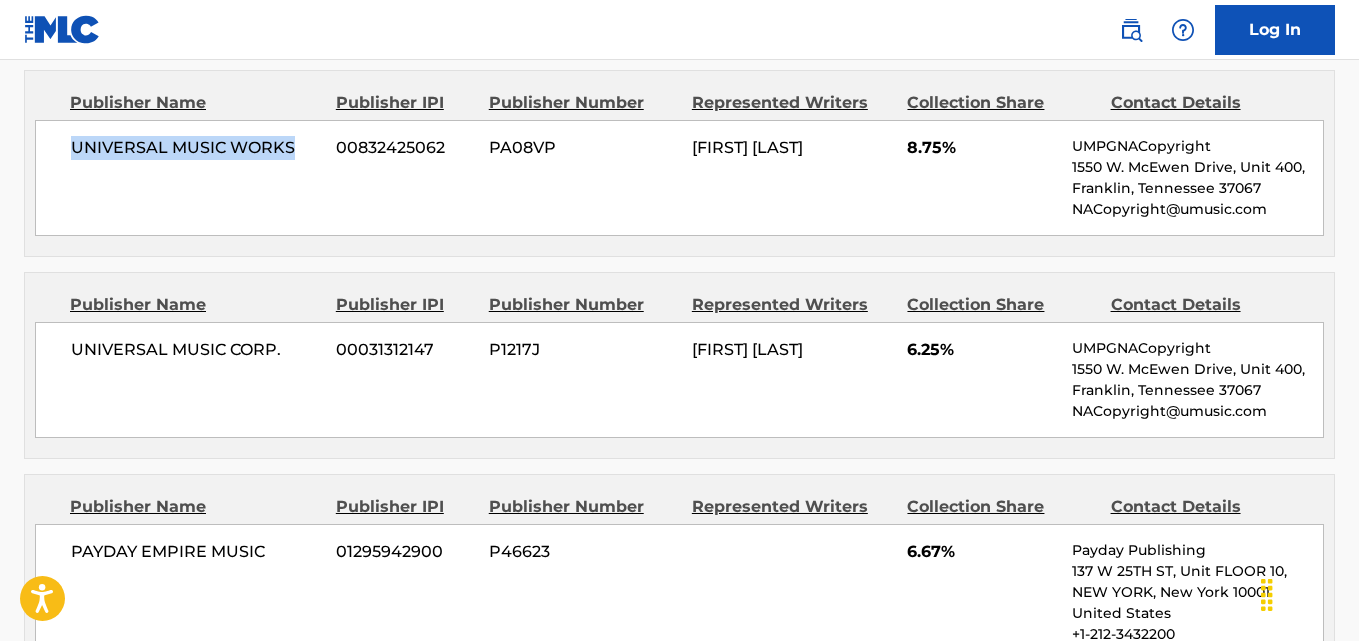 scroll, scrollTop: 1667, scrollLeft: 0, axis: vertical 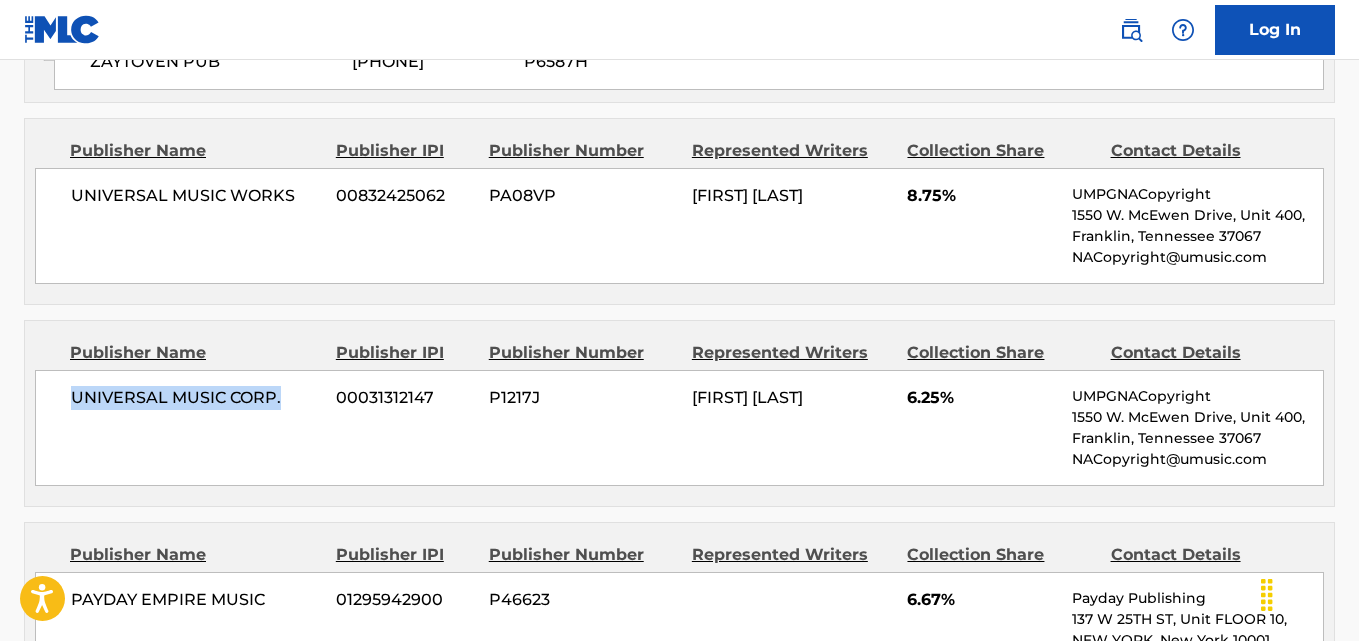 drag, startPoint x: 67, startPoint y: 416, endPoint x: 298, endPoint y: 421, distance: 231.05411 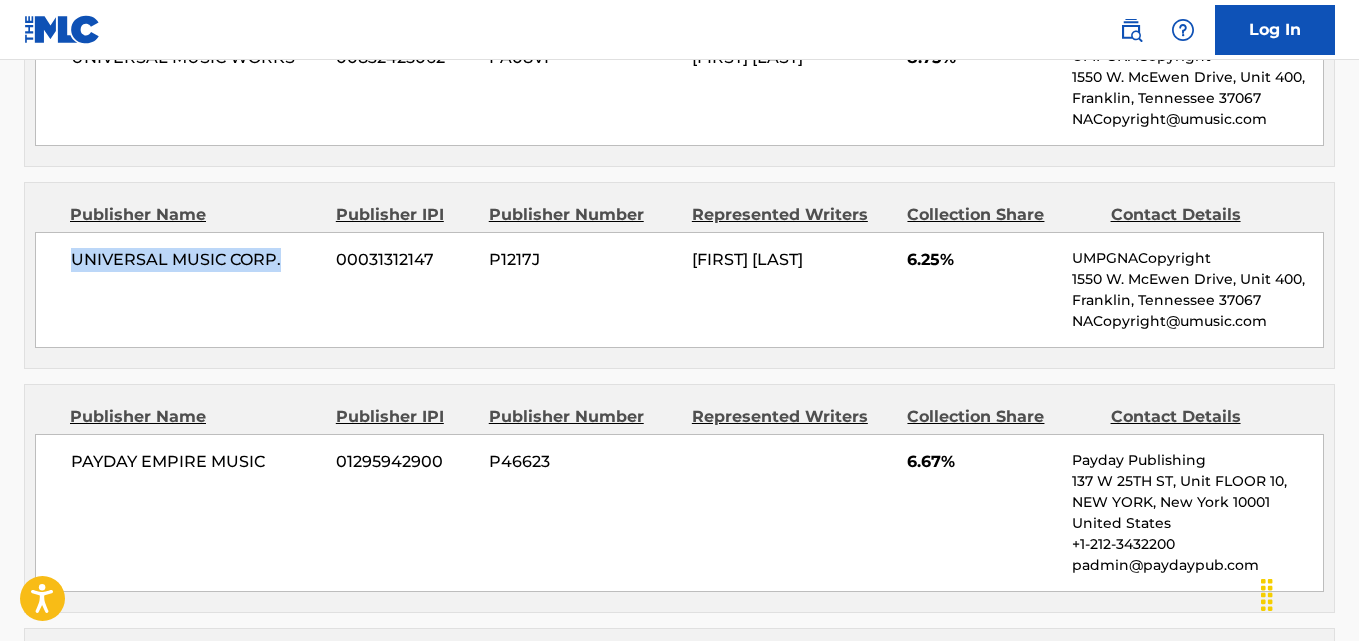 scroll, scrollTop: 2000, scrollLeft: 0, axis: vertical 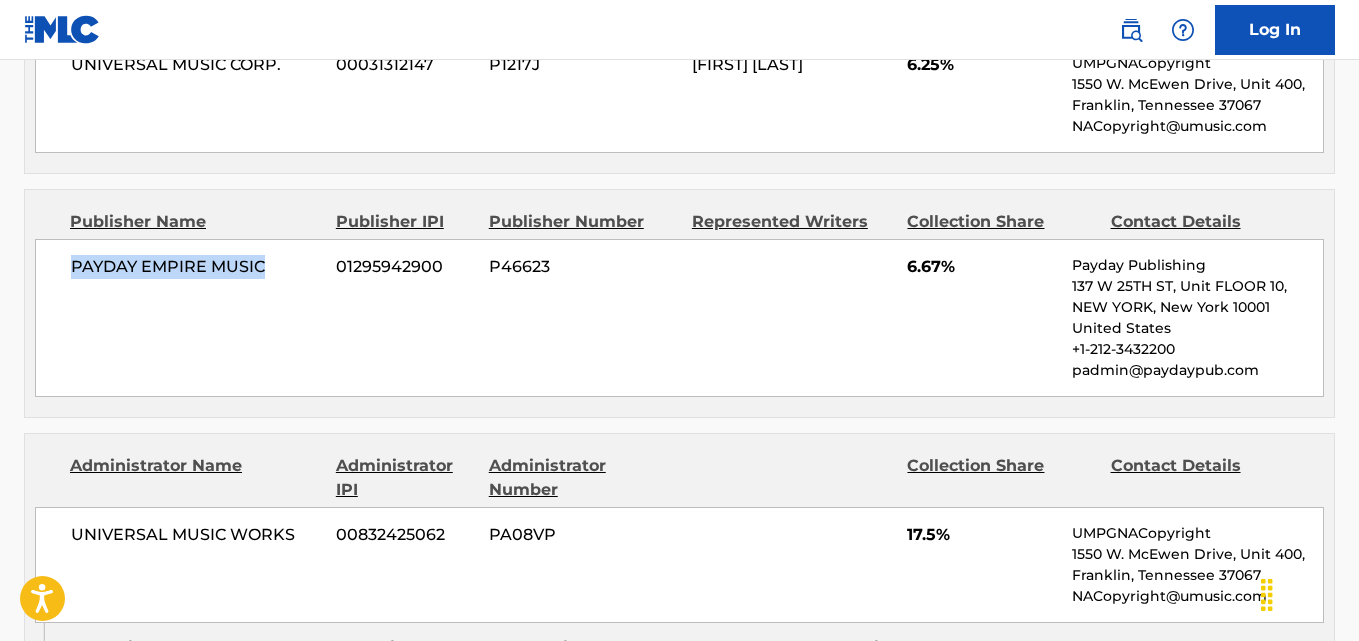 drag, startPoint x: 75, startPoint y: 294, endPoint x: 299, endPoint y: 300, distance: 224.08034 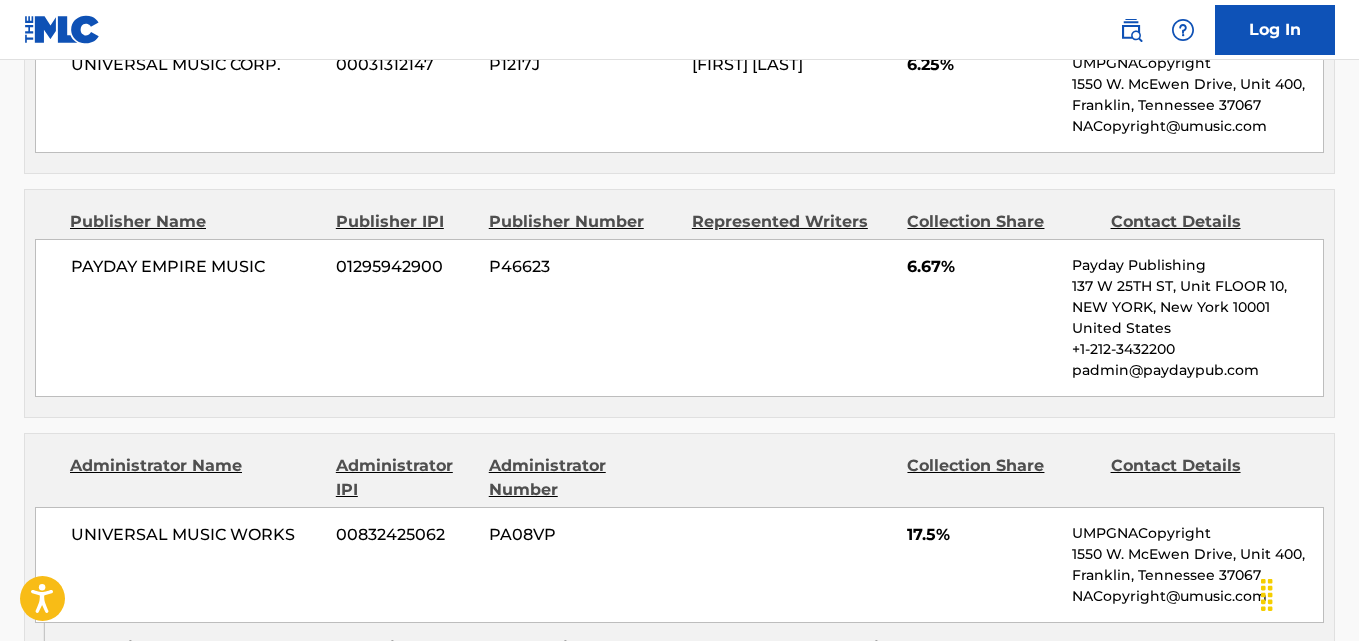 click on "PAYDAY EMPIRE MUSIC [PHONE] P46623 6.67% Payday Publishing [NUMBER] W [NUMBER] ST, Unit FLOOR [NUMBER], [CITY], [STATE] [POSTAL_CODE] [COUNTRY] +[PHONE] [EMAIL]" at bounding box center (679, 318) 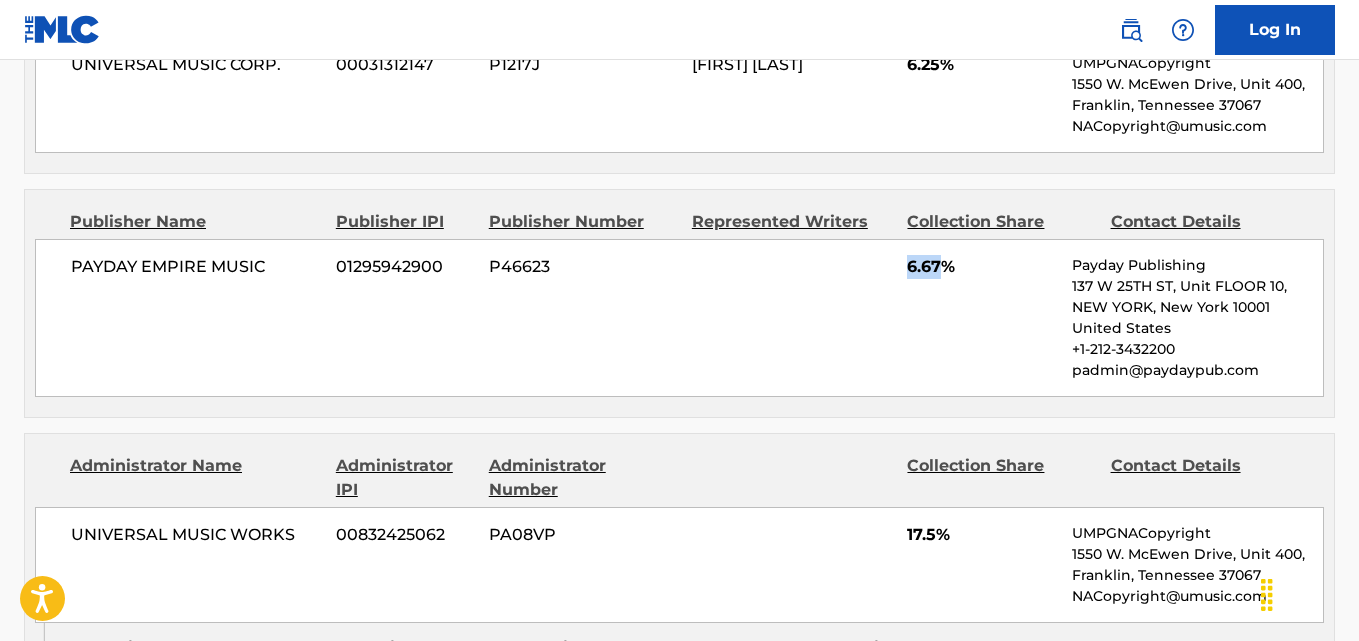click on "PAYDAY EMPIRE MUSIC [PHONE] P46623 6.67% Payday Publishing [NUMBER] W [NUMBER] ST, Unit FLOOR [NUMBER], [CITY], [STATE] [POSTAL_CODE] [COUNTRY] +[PHONE] [EMAIL]" at bounding box center [679, 318] 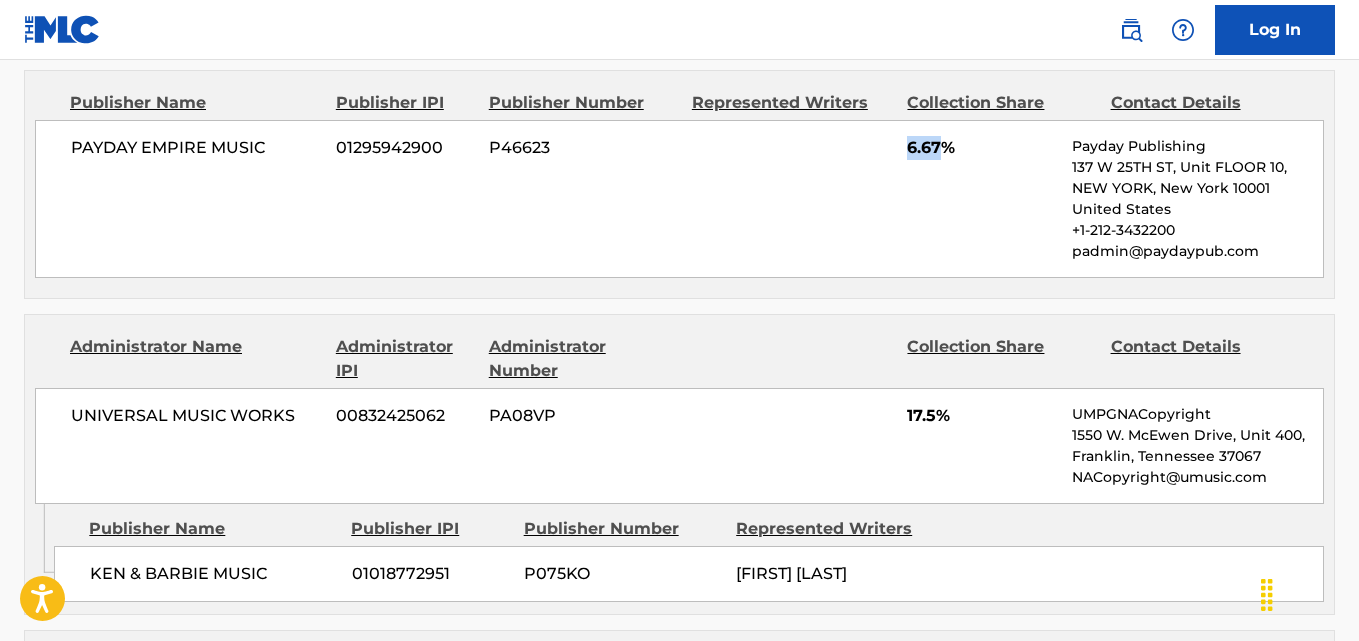 scroll, scrollTop: 2167, scrollLeft: 0, axis: vertical 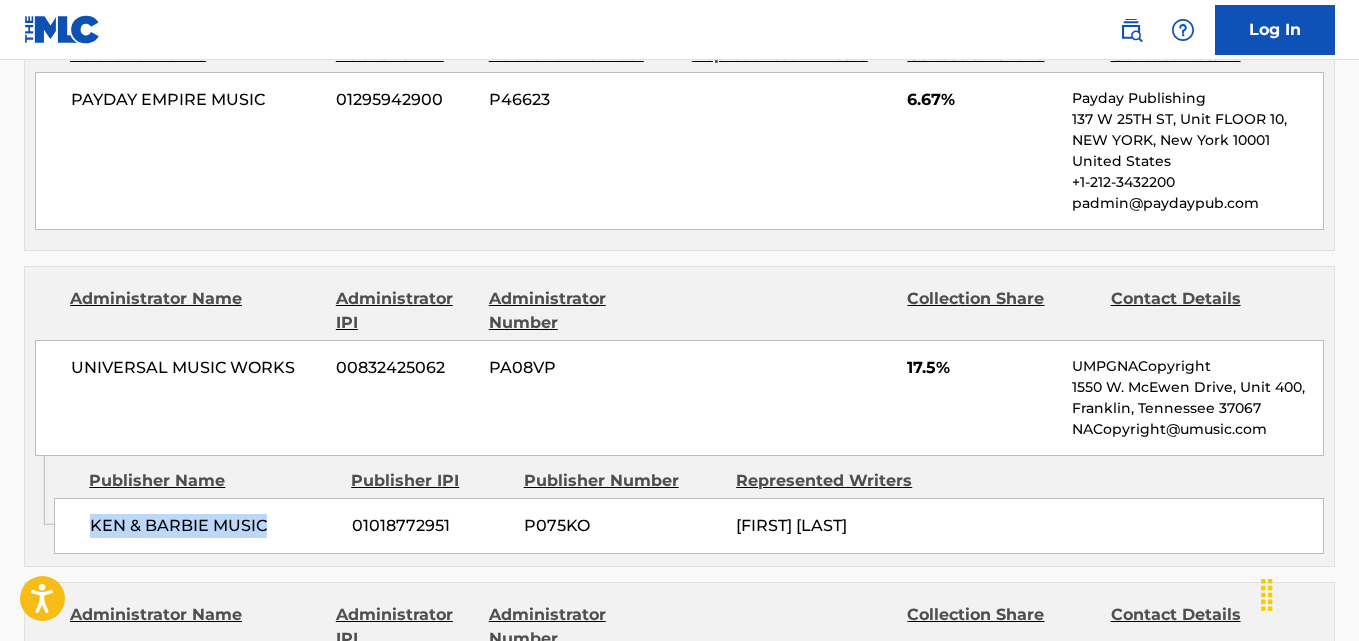 drag, startPoint x: 85, startPoint y: 544, endPoint x: 309, endPoint y: 549, distance: 224.0558 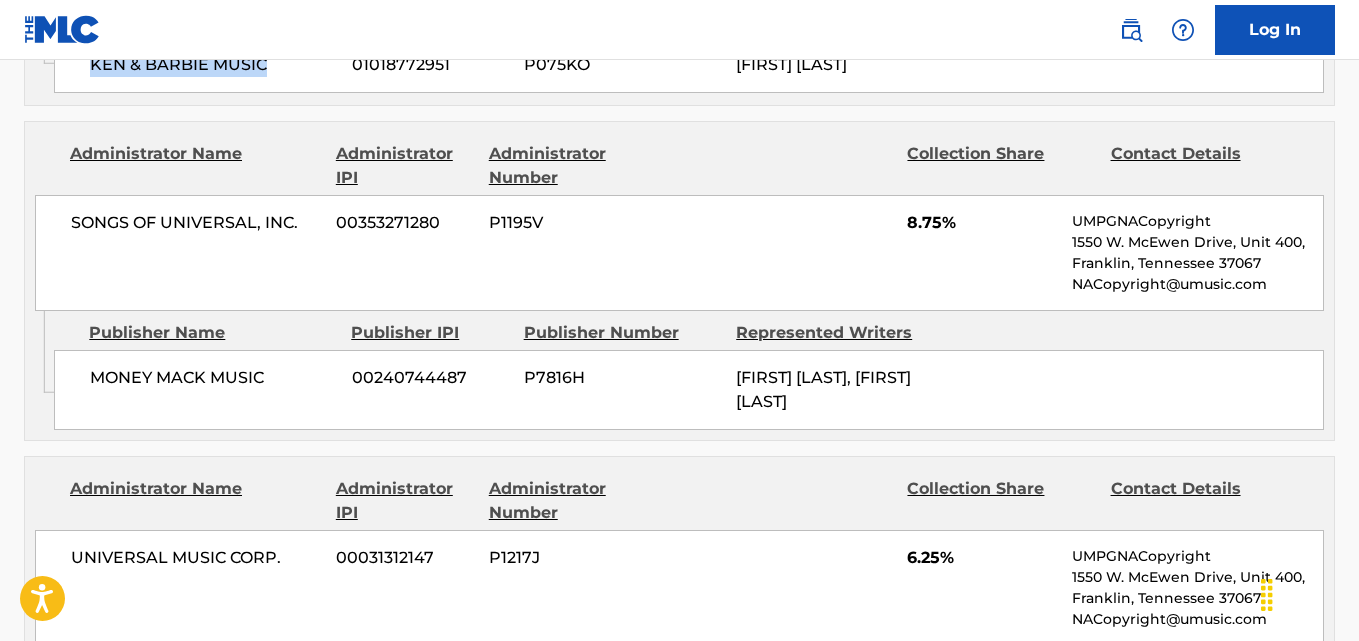 scroll, scrollTop: 2667, scrollLeft: 0, axis: vertical 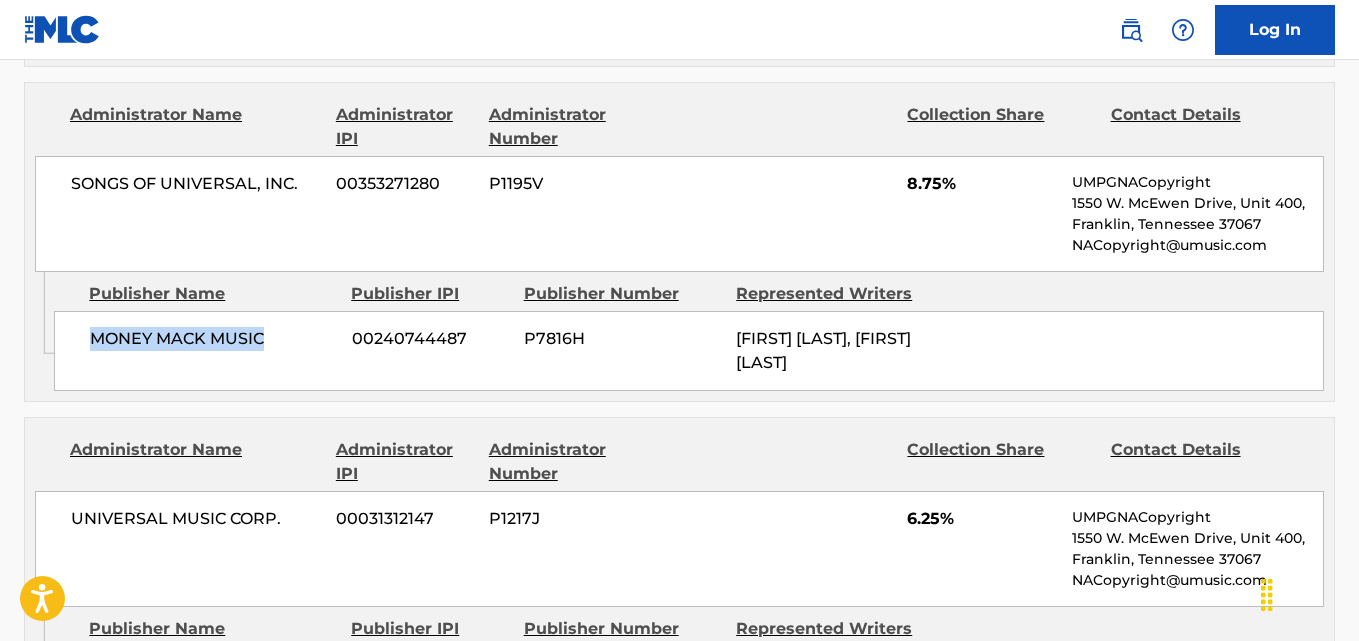 drag, startPoint x: 90, startPoint y: 357, endPoint x: 288, endPoint y: 360, distance: 198.02272 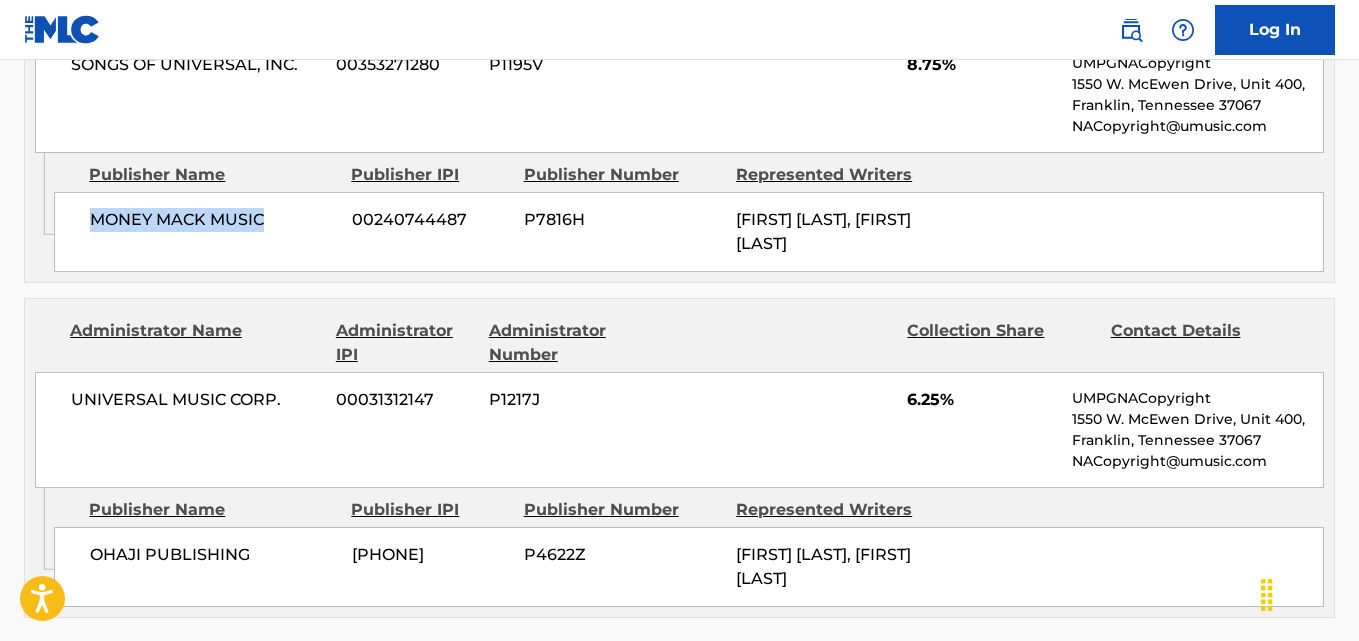 scroll, scrollTop: 2834, scrollLeft: 0, axis: vertical 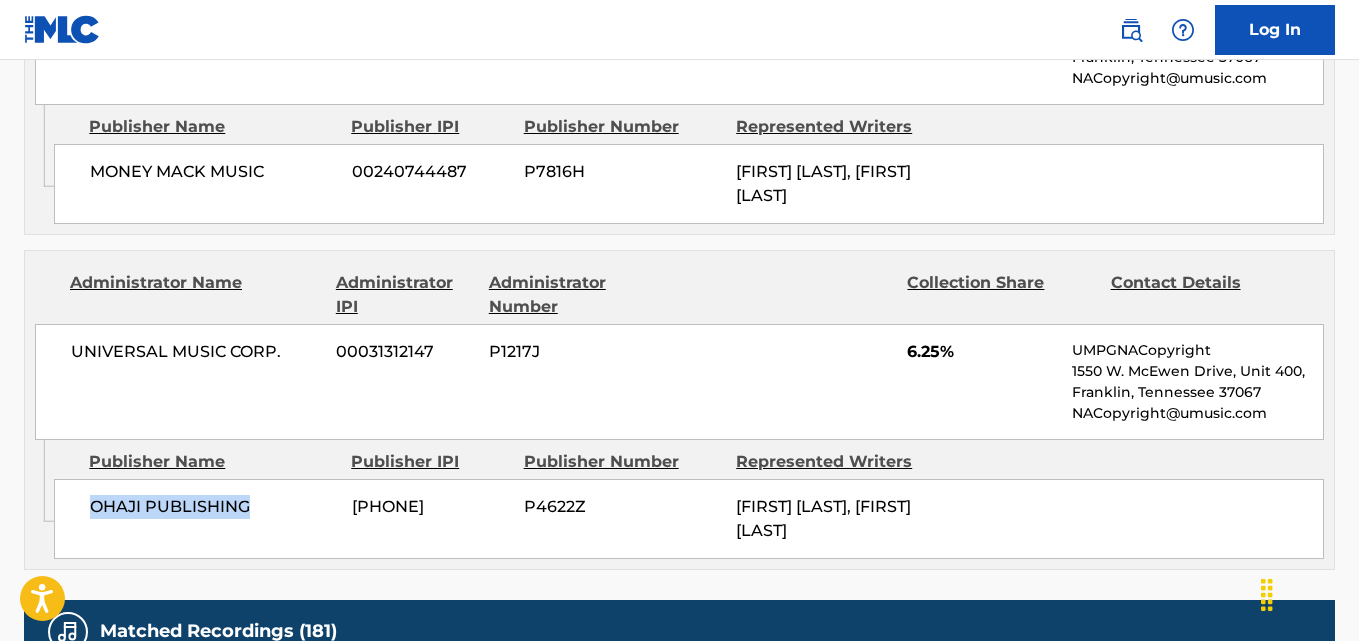 drag, startPoint x: 89, startPoint y: 526, endPoint x: 267, endPoint y: 529, distance: 178.02528 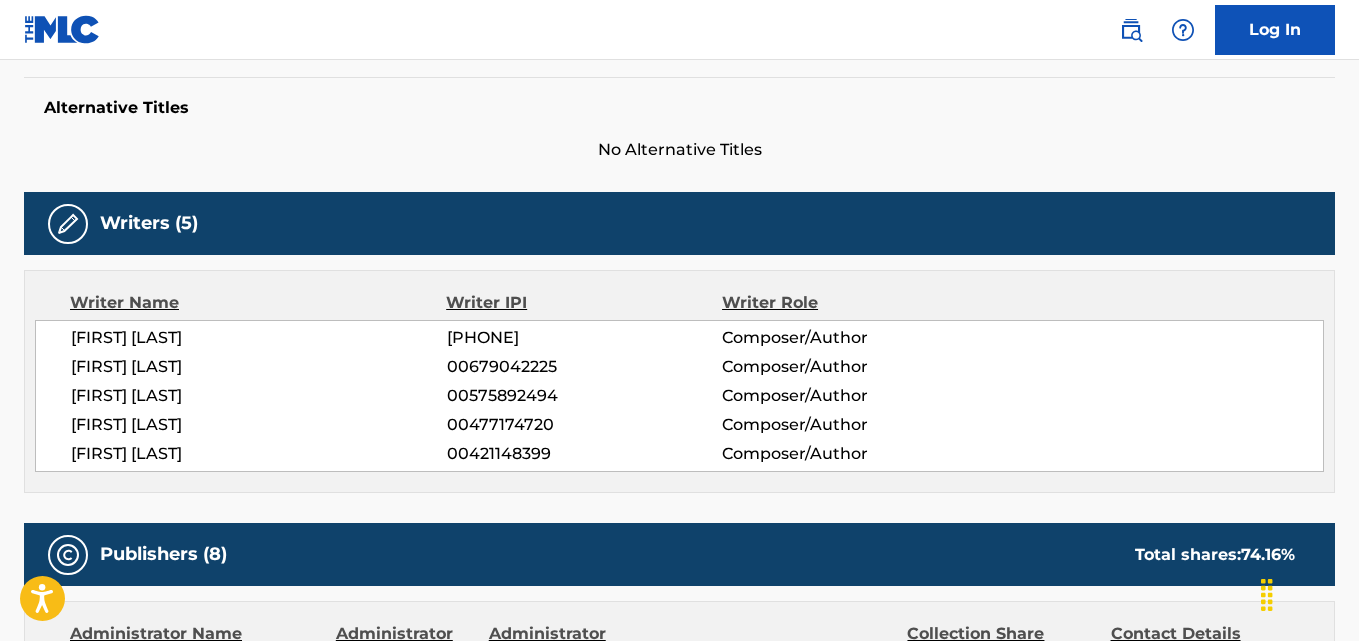 scroll, scrollTop: 711, scrollLeft: 0, axis: vertical 